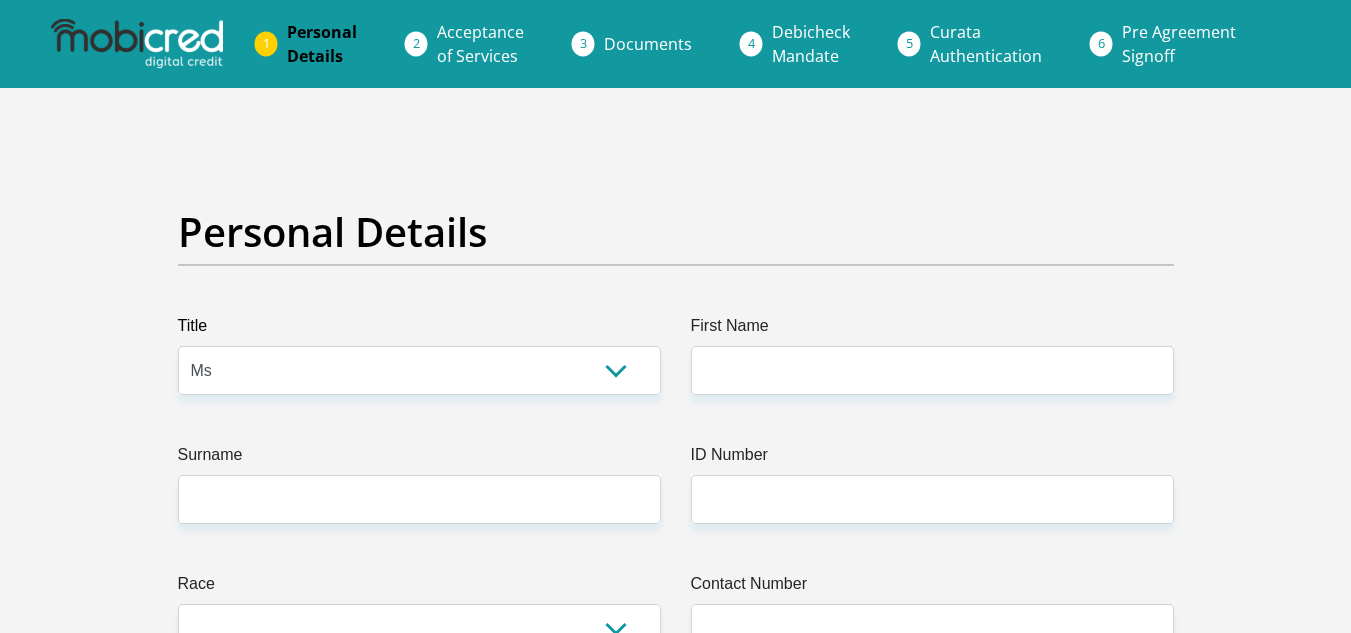 select on "Ms" 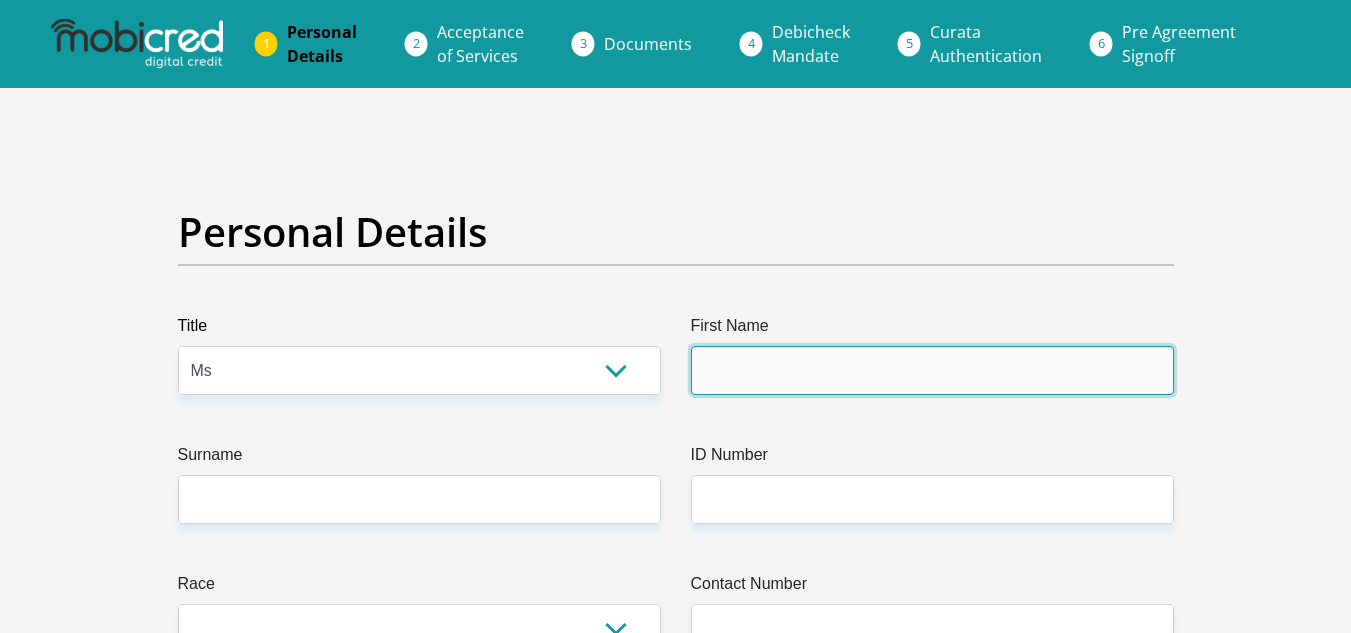 click on "First Name" at bounding box center [932, 370] 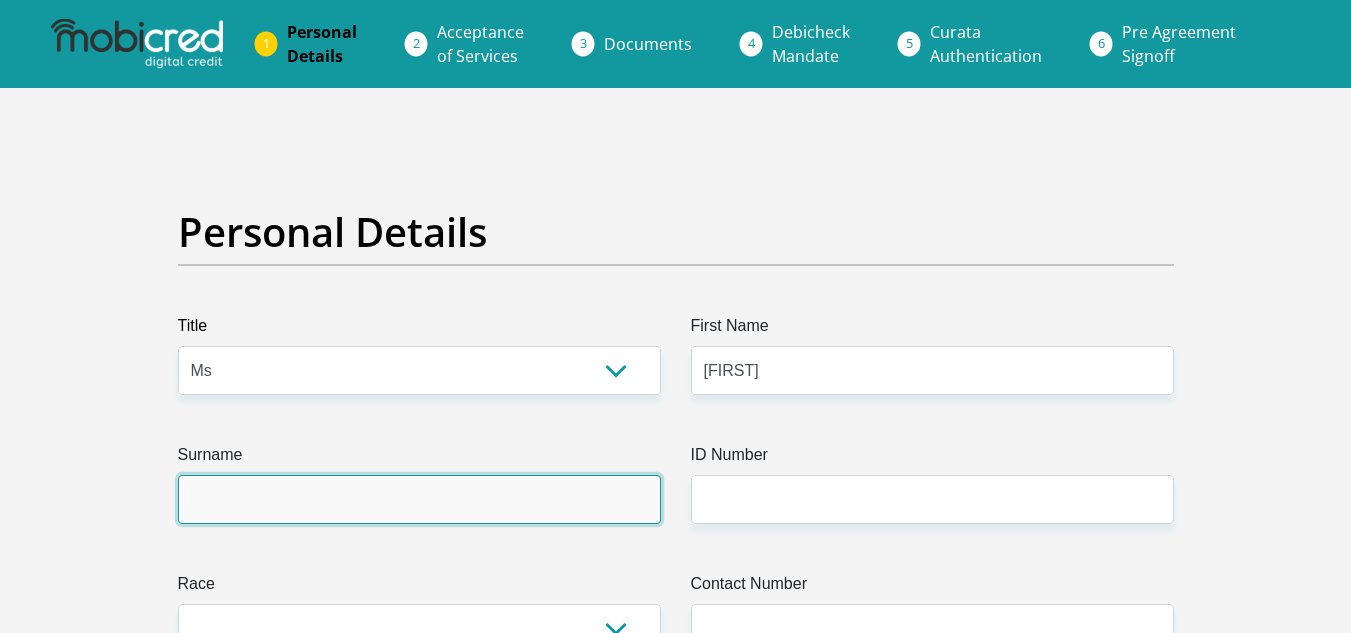 type on "[LAST]" 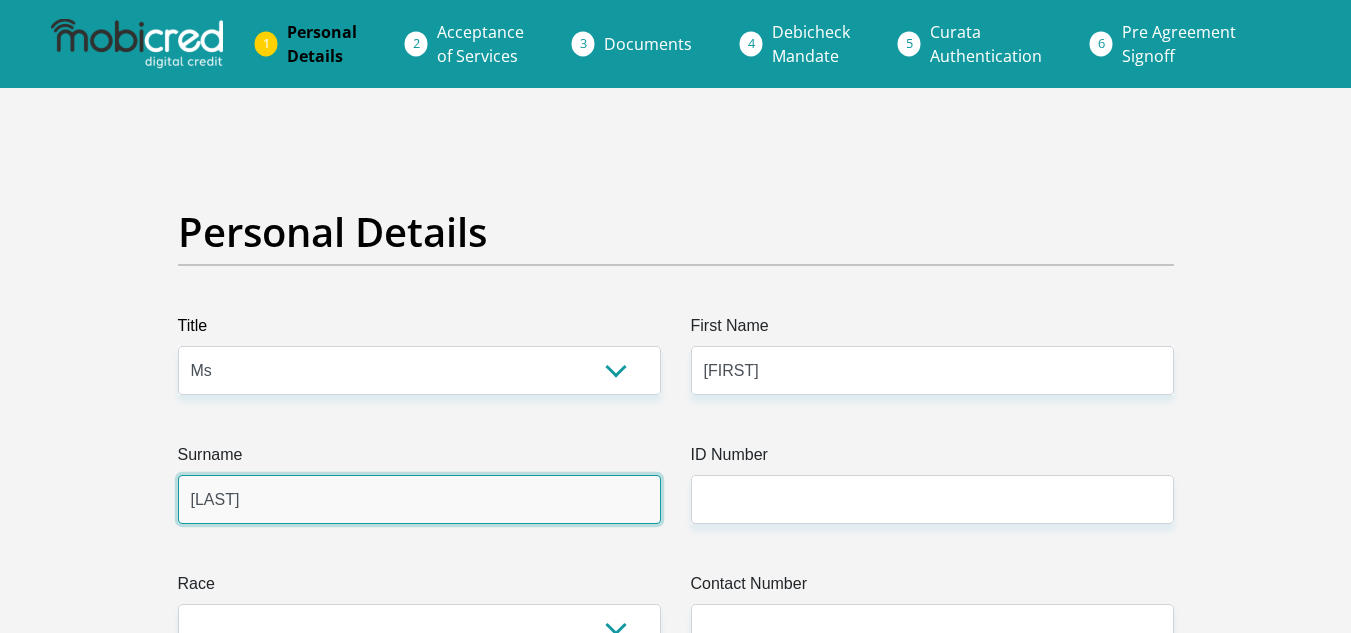 type on "[PHONE]" 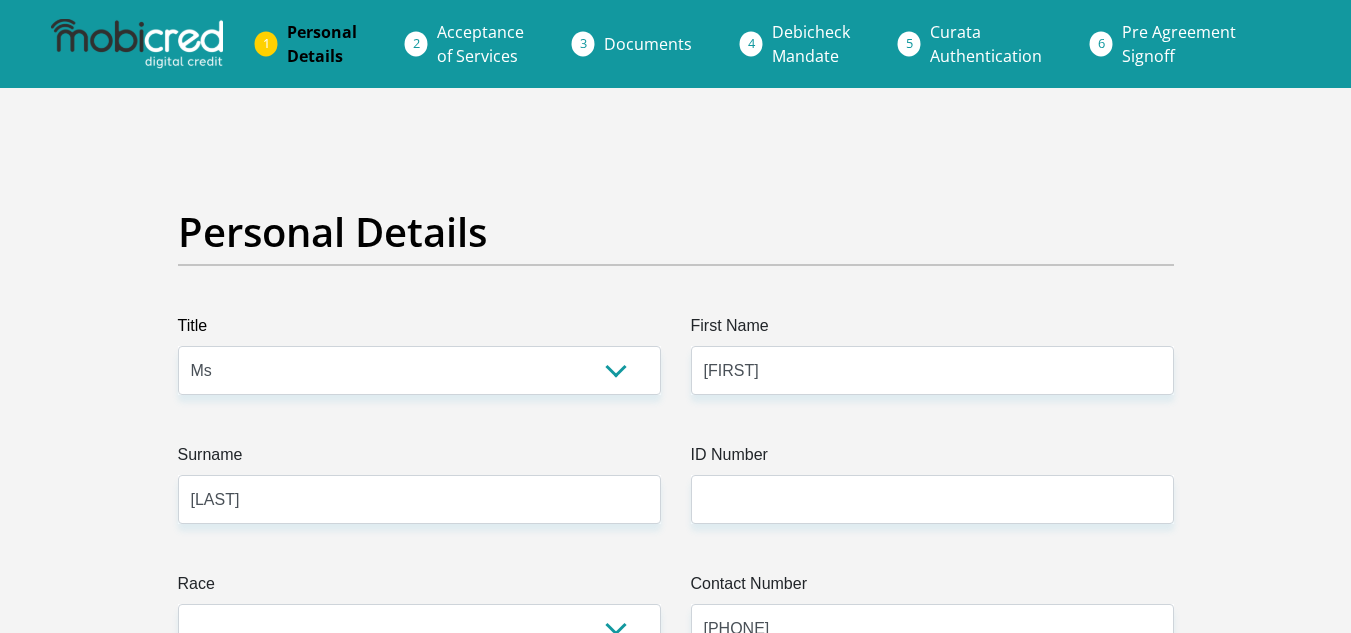 select on "ZAF" 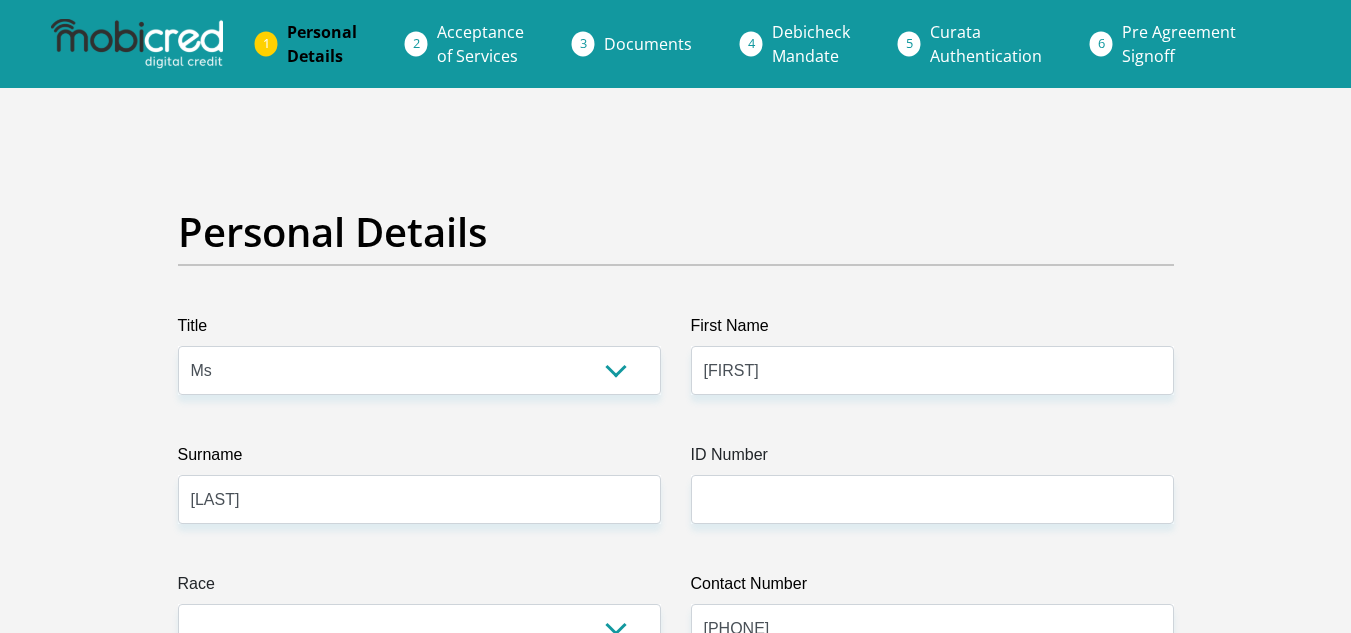 click on "Personal Details
Title
Mr
Ms
Mrs
Dr
Other
First Name
[FIRST]
Surname
[LAST]
ID Number
Please input valid ID number
Race
Black
Coloured
Indian
White
Other
Contact Number
[PHONE]
Please input valid contact number
Nationality  Chad" at bounding box center (675, 3573) 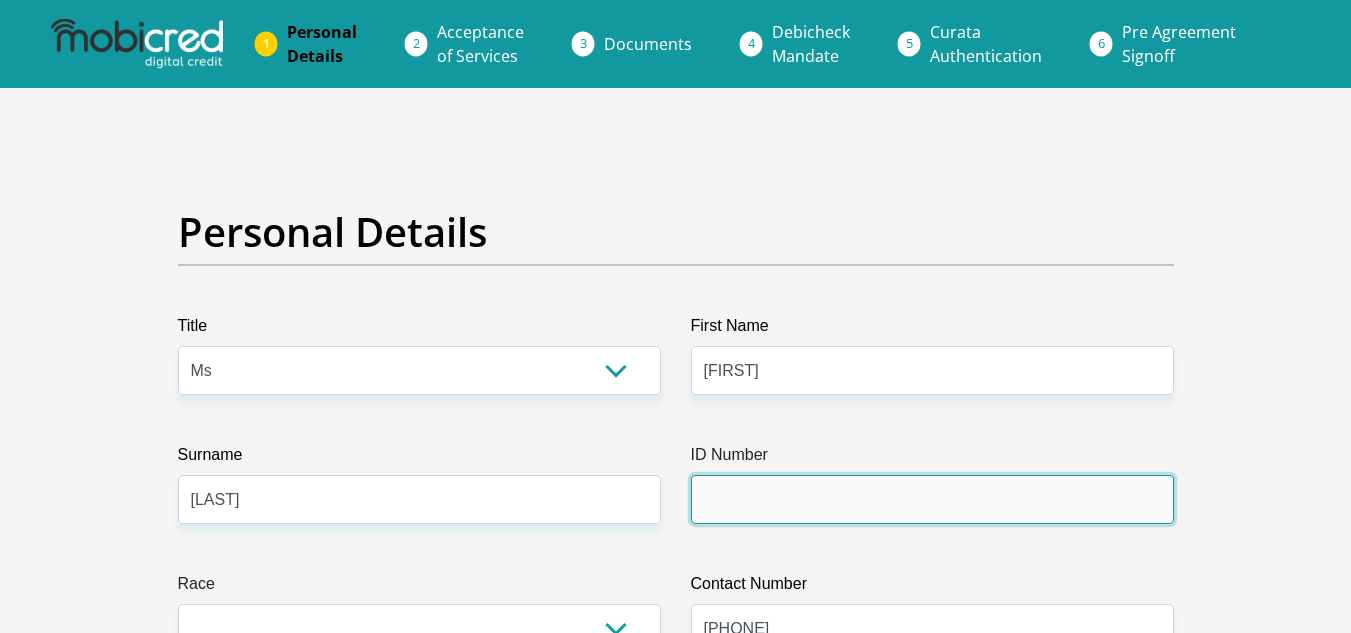 click on "ID Number" at bounding box center [932, 499] 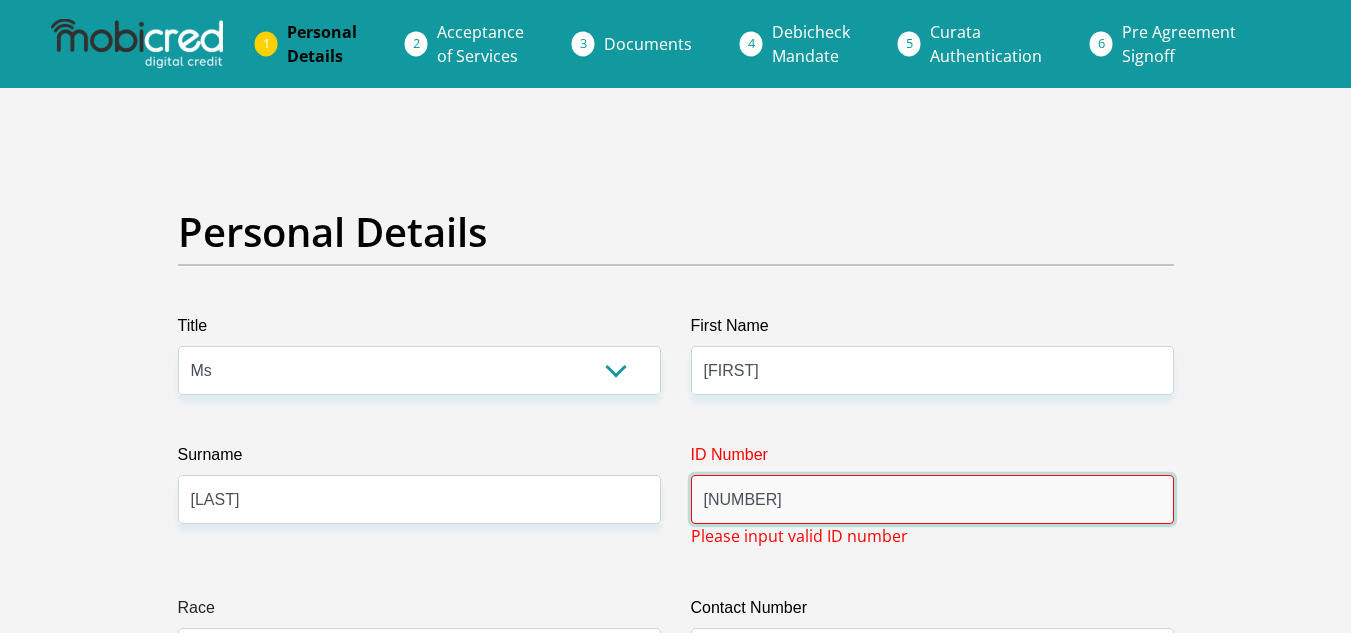 type on "[NUMBER]" 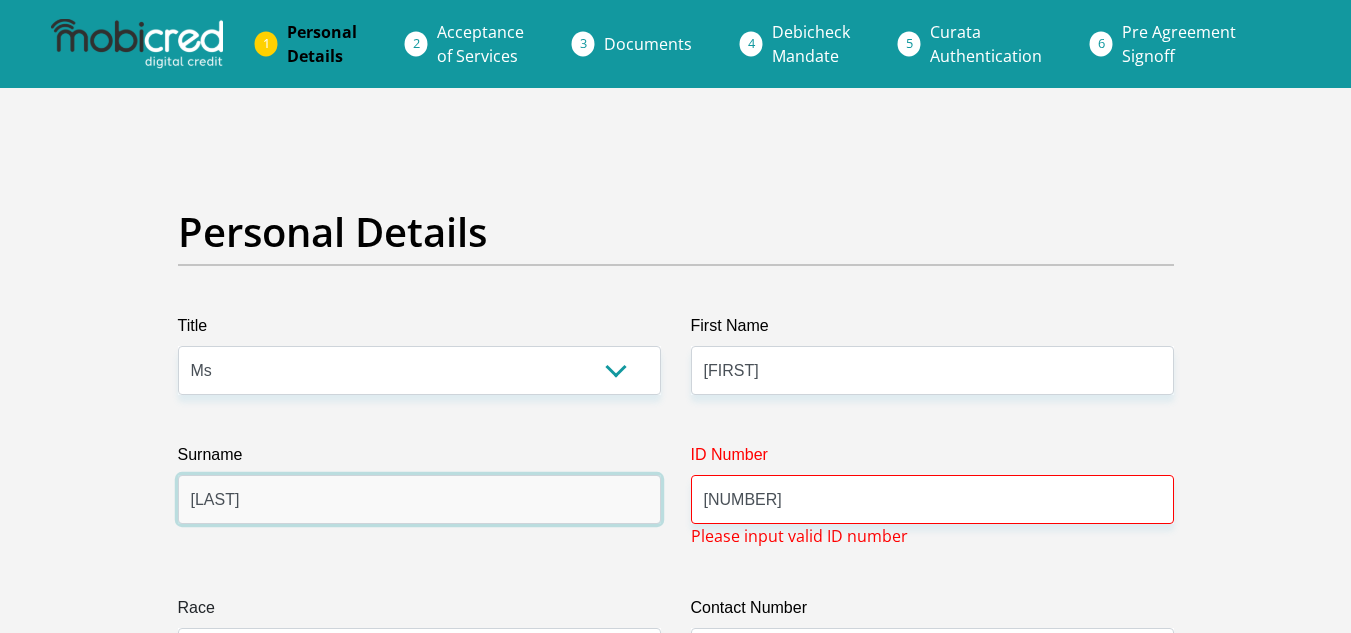 click on "[LAST]" at bounding box center (419, 499) 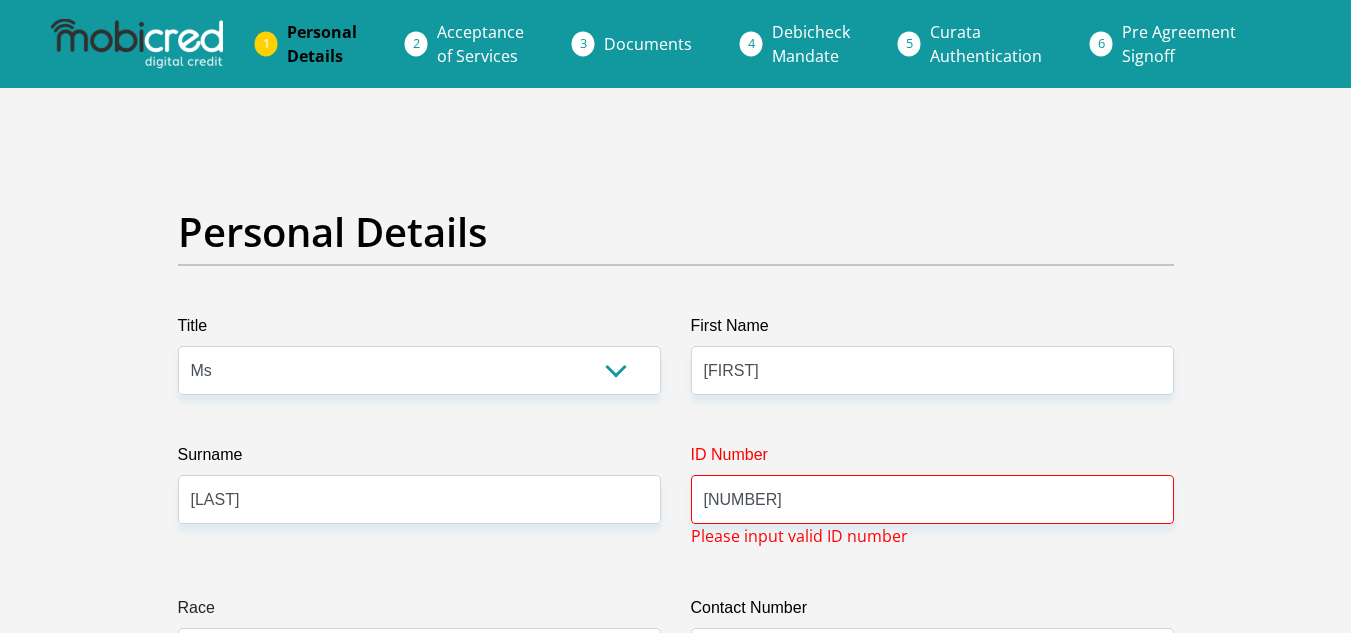 click on "Race" at bounding box center (419, 612) 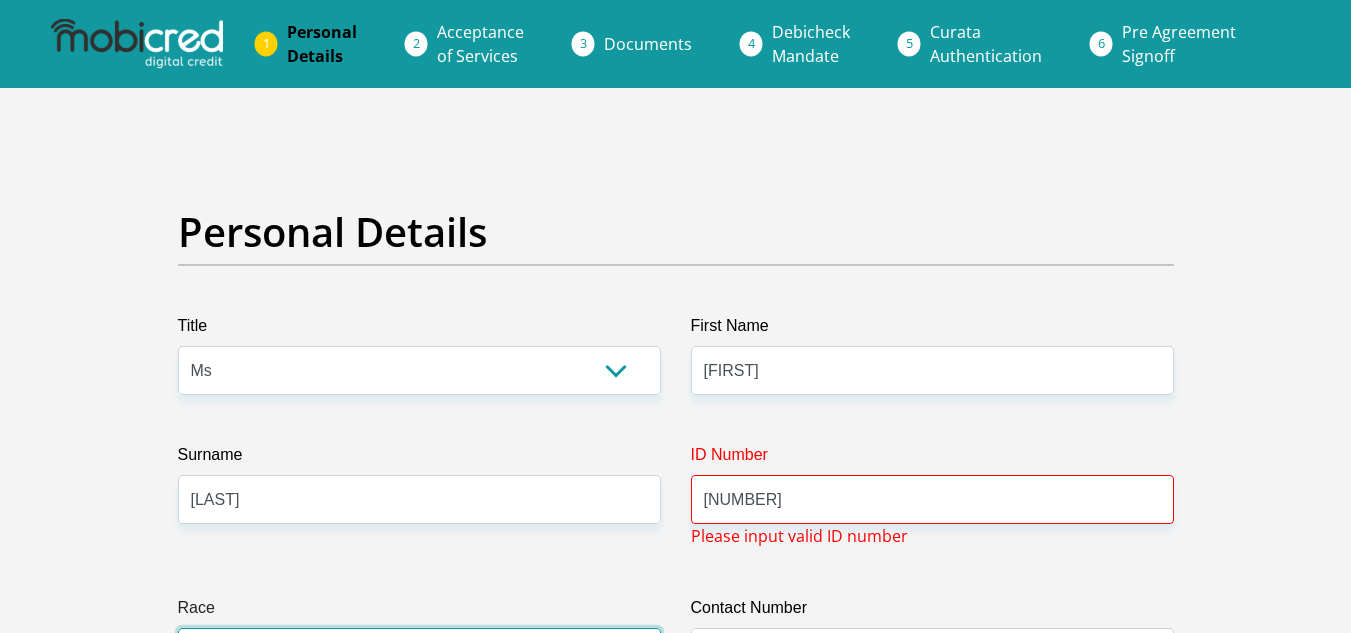 click on "Black
Coloured
Indian
White
Other" at bounding box center [419, 652] 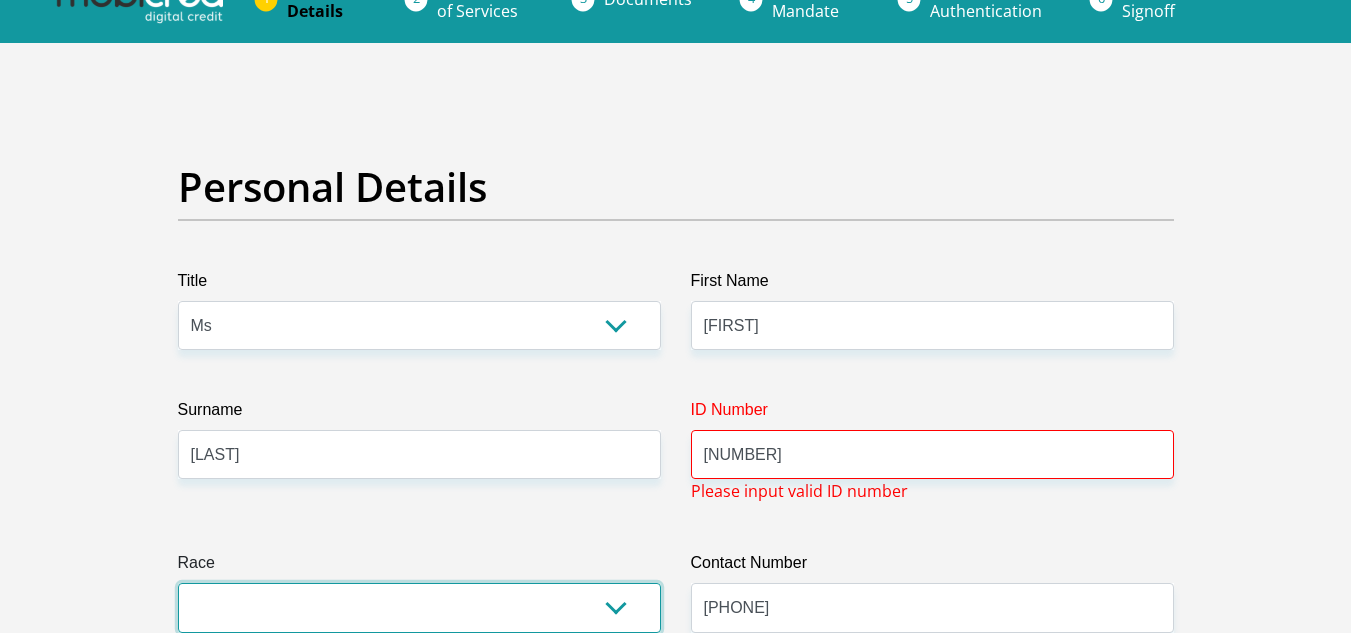 click on "Black
Coloured
Indian
White
Other" at bounding box center (419, 607) 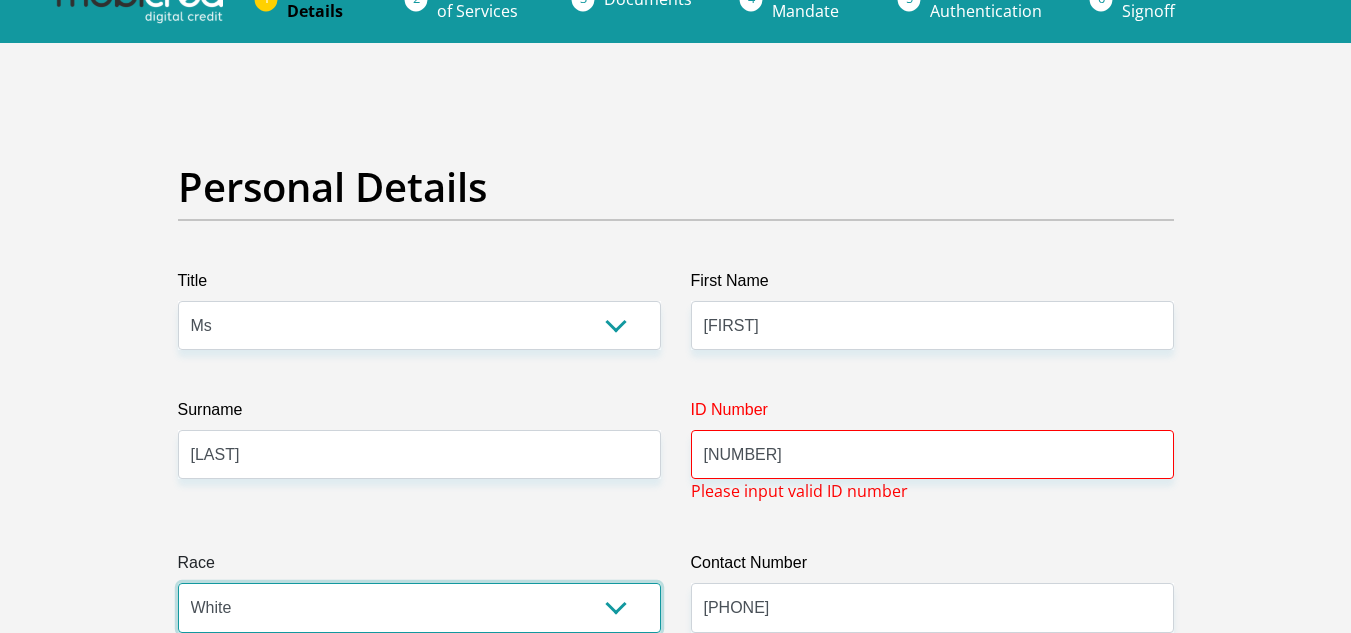 click on "Black
Coloured
Indian
White
Other" at bounding box center [419, 607] 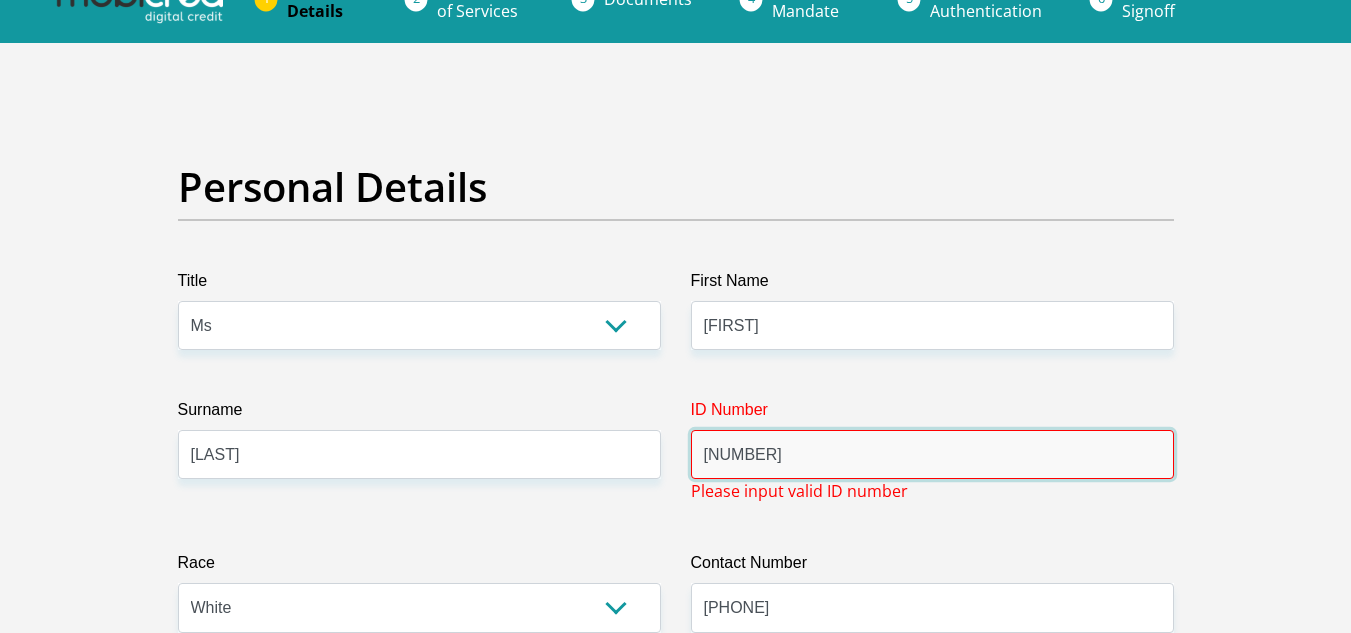 drag, startPoint x: 984, startPoint y: 476, endPoint x: 994, endPoint y: 465, distance: 14.866069 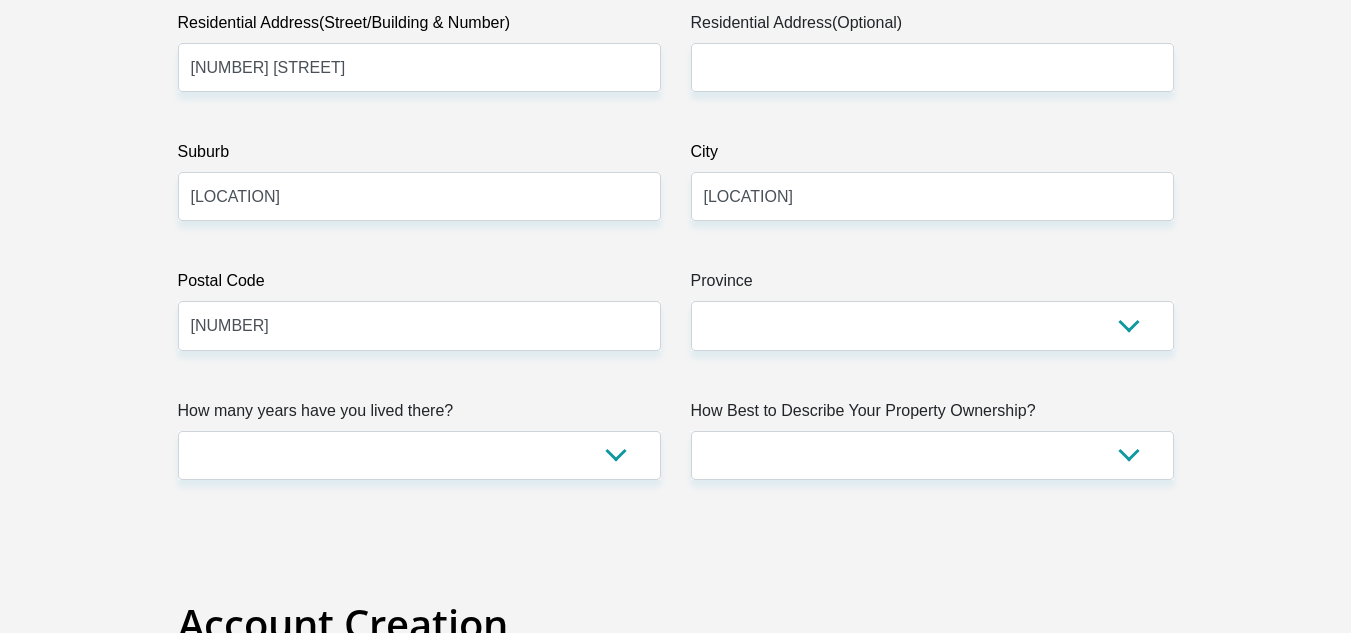 scroll, scrollTop: 1151, scrollLeft: 0, axis: vertical 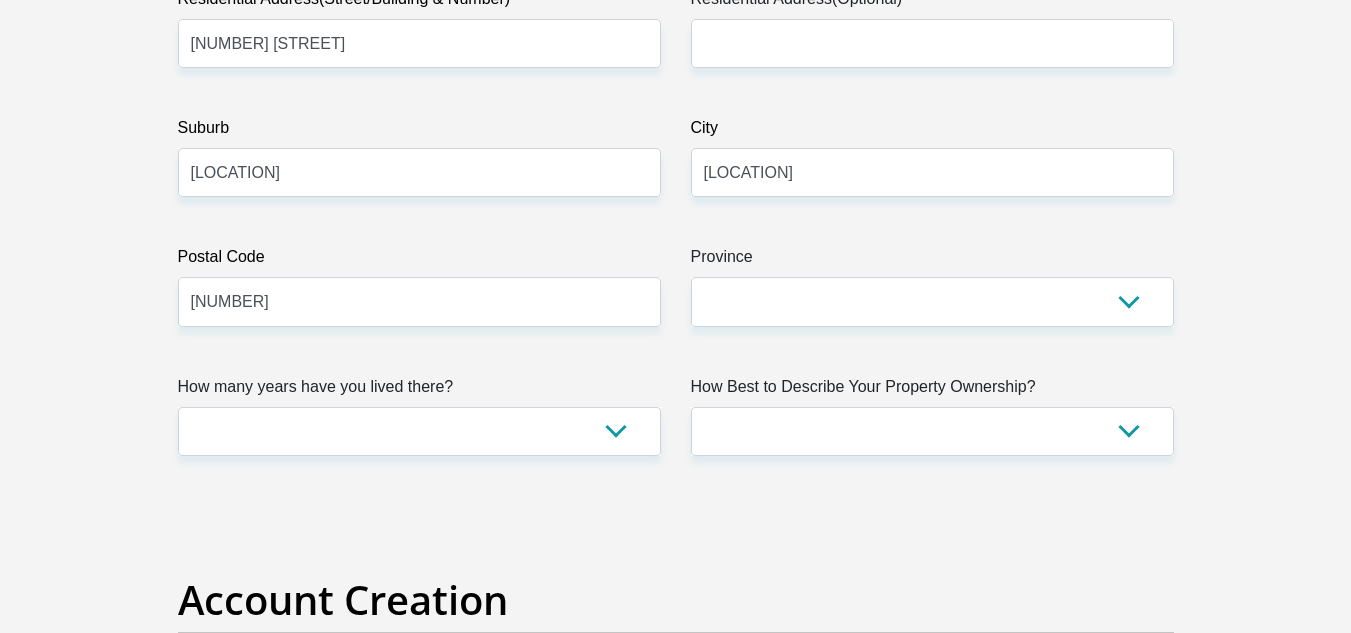 type on "[ID NUMBER]" 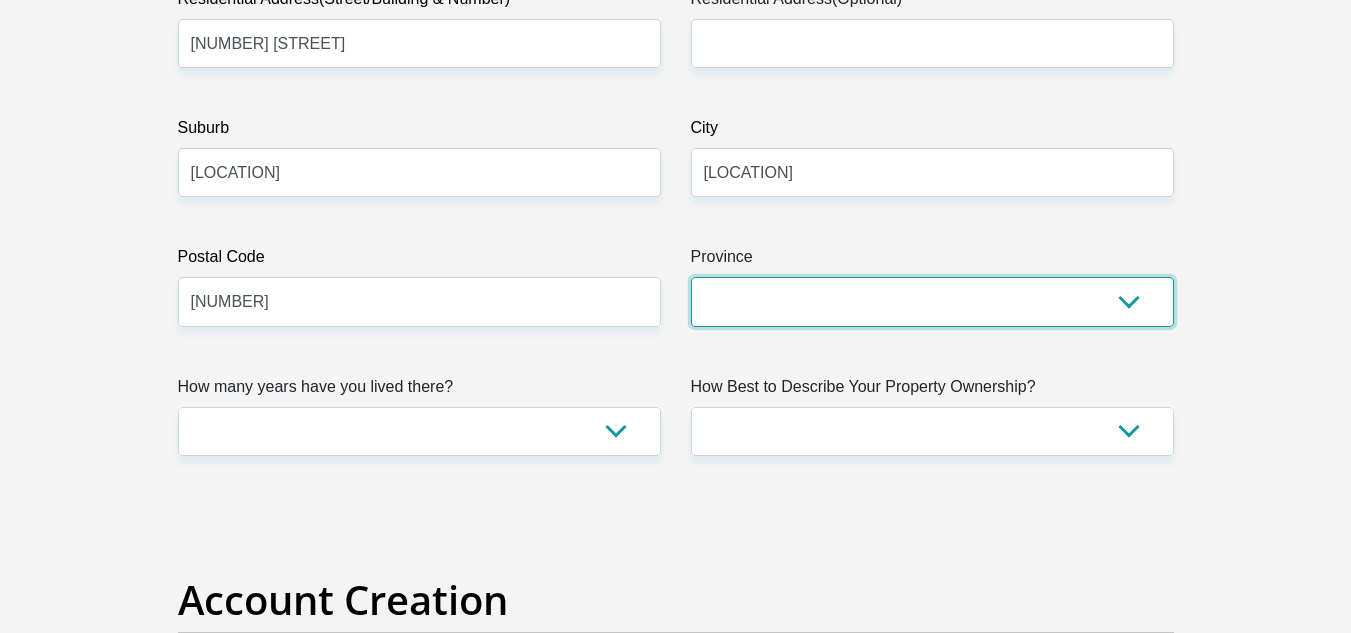 click on "Eastern Cape
Free State
Gauteng
KwaZulu-Natal
Limpopo
Mpumalanga
Northern Cape
North West
Western Cape" at bounding box center (932, 301) 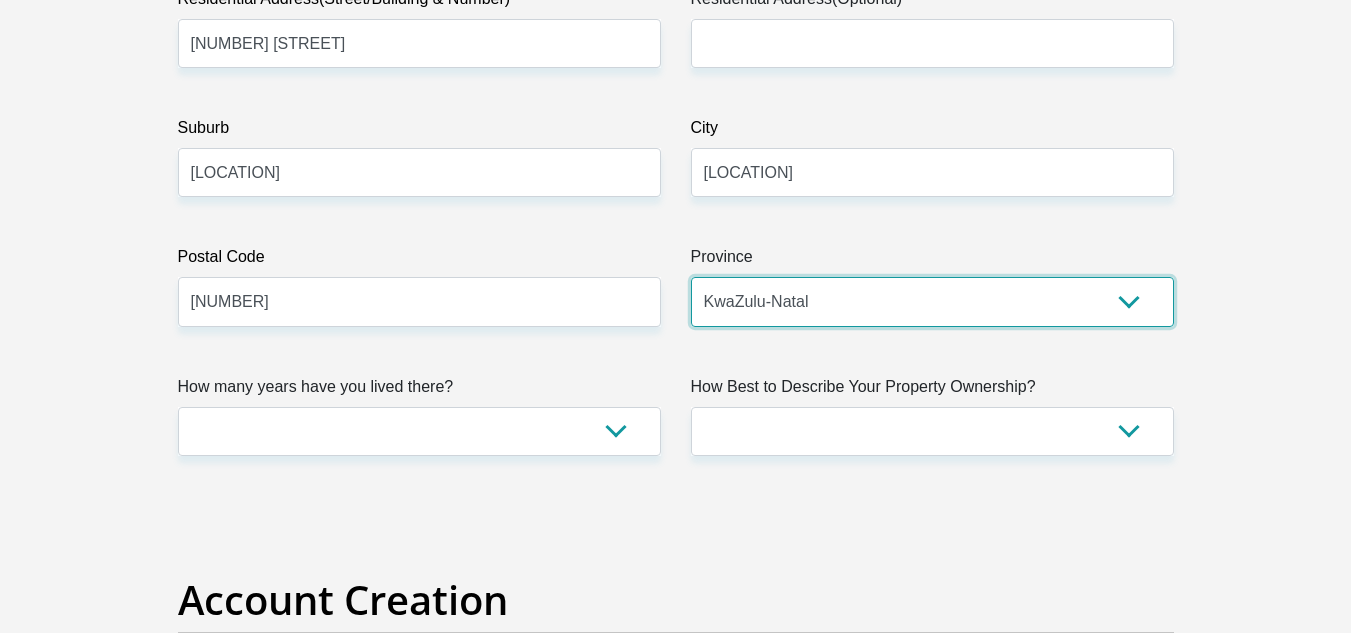 click on "Eastern Cape
Free State
Gauteng
KwaZulu-Natal
Limpopo
Mpumalanga
Northern Cape
North West
Western Cape" at bounding box center [932, 301] 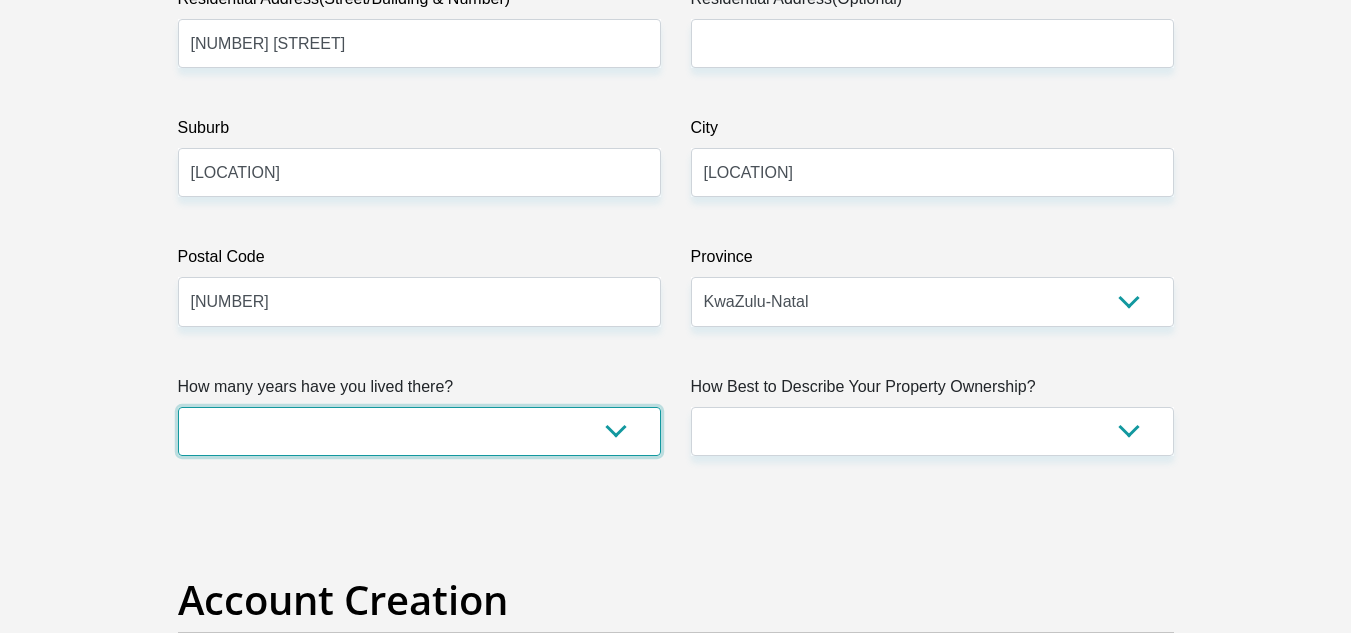 click on "less than 1 year
1-3 years
3-5 years
5+ years" at bounding box center (419, 431) 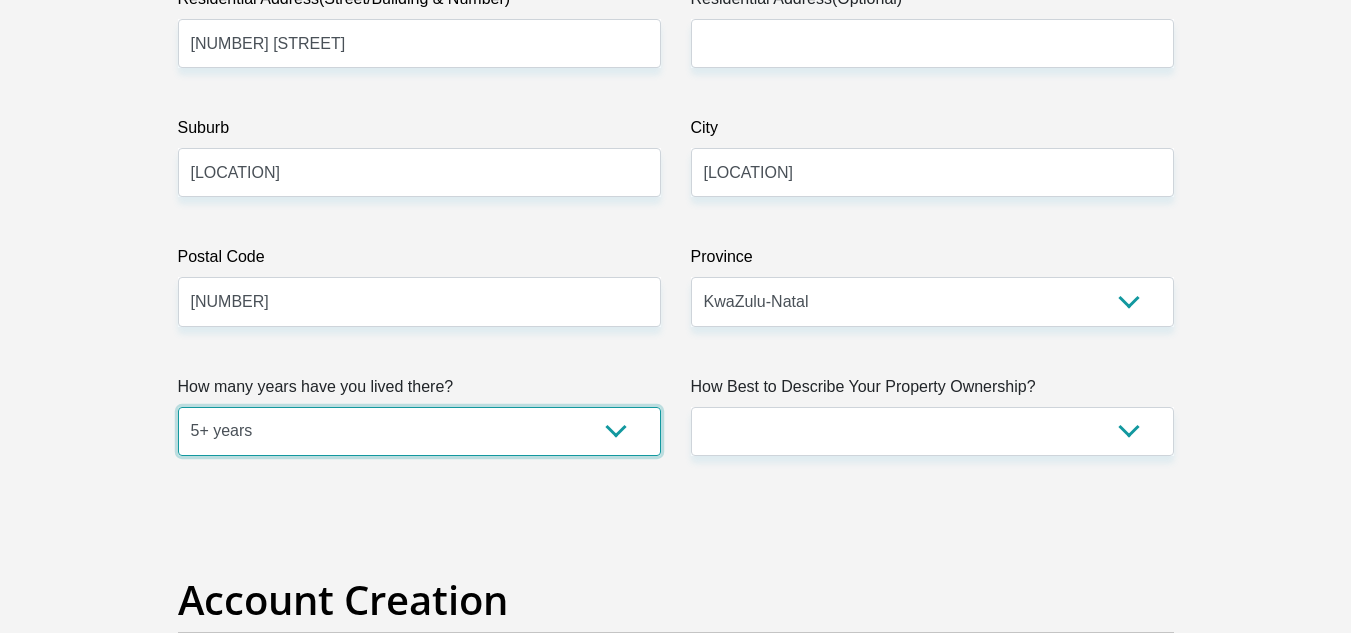 click on "less than 1 year
1-3 years
3-5 years
5+ years" at bounding box center (419, 431) 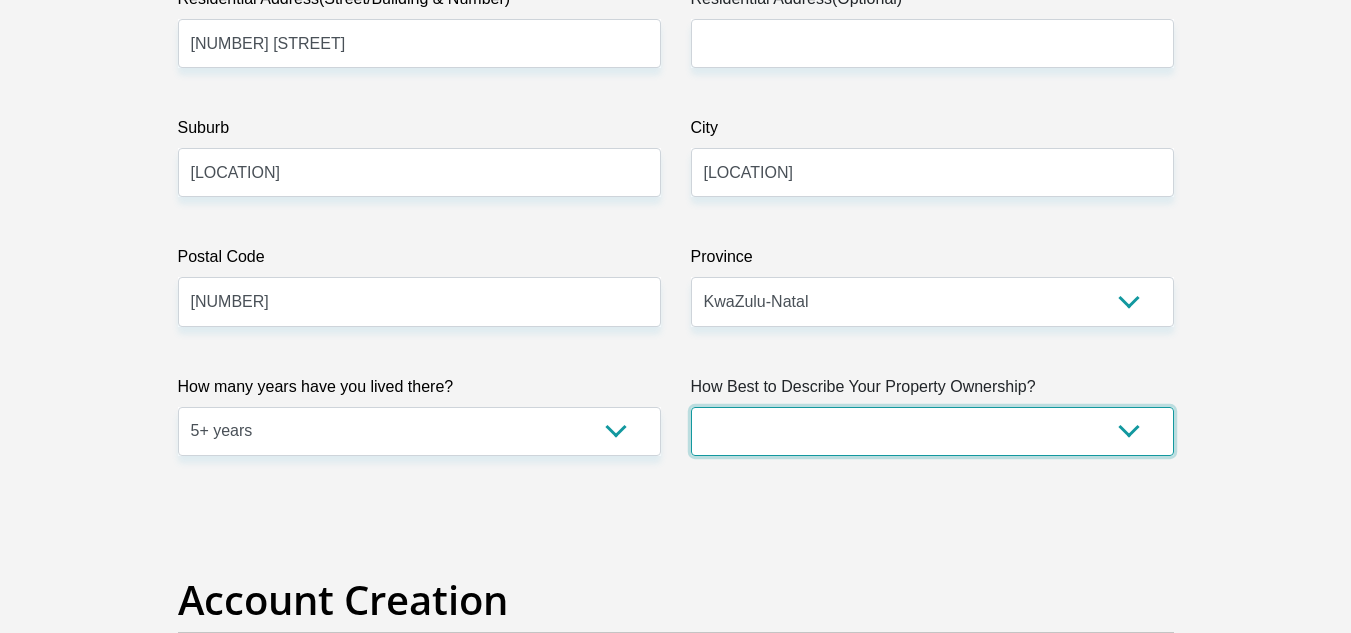 click on "Owned
Rented
Family Owned
Company Dwelling" at bounding box center [932, 431] 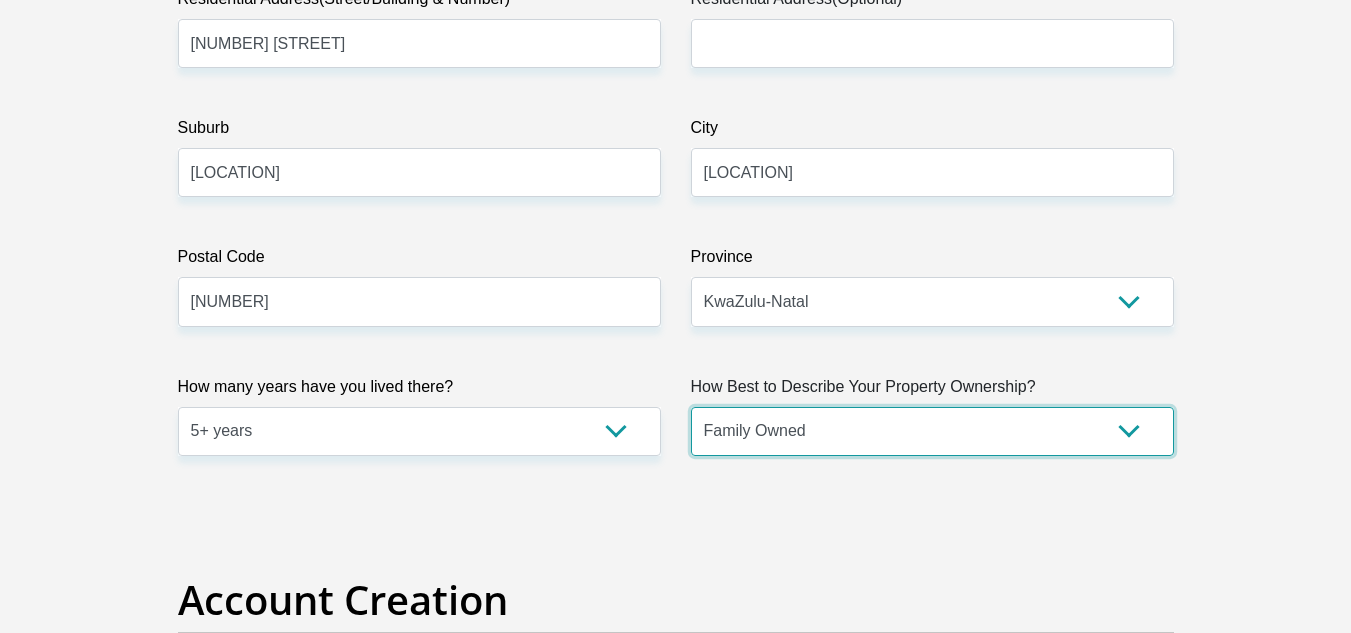 click on "Owned
Rented
Family Owned
Company Dwelling" at bounding box center (932, 431) 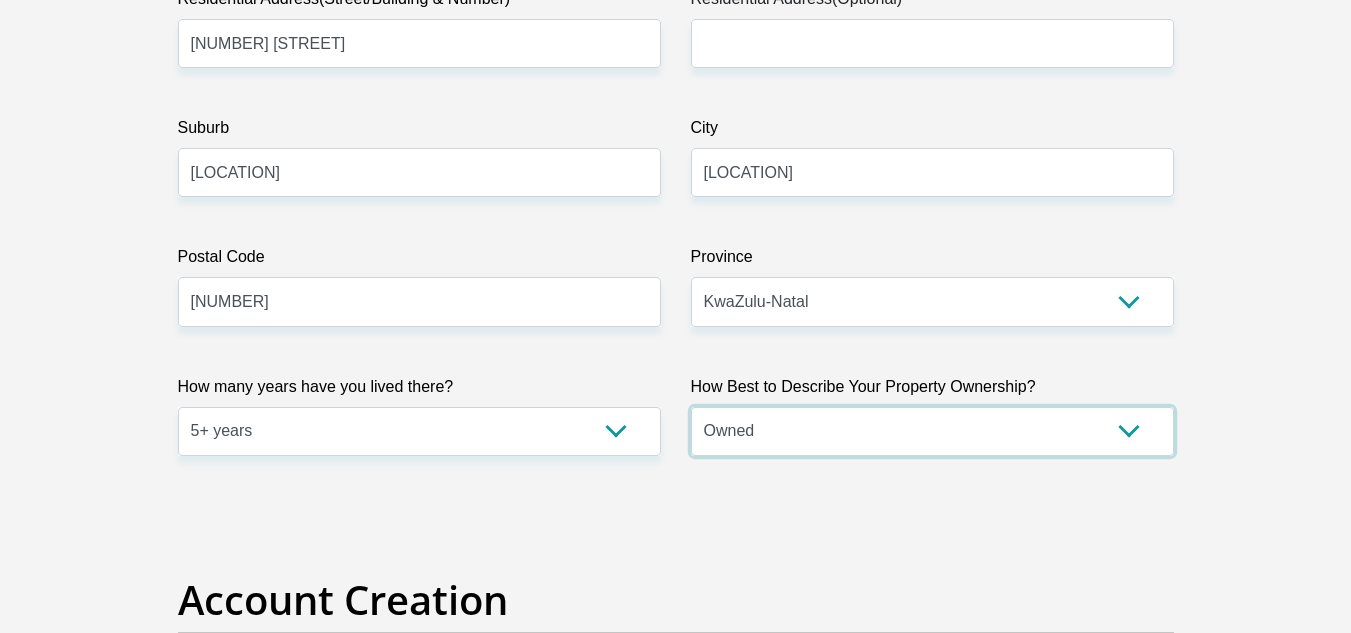click on "Owned
Rented
Family Owned
Company Dwelling" at bounding box center [932, 431] 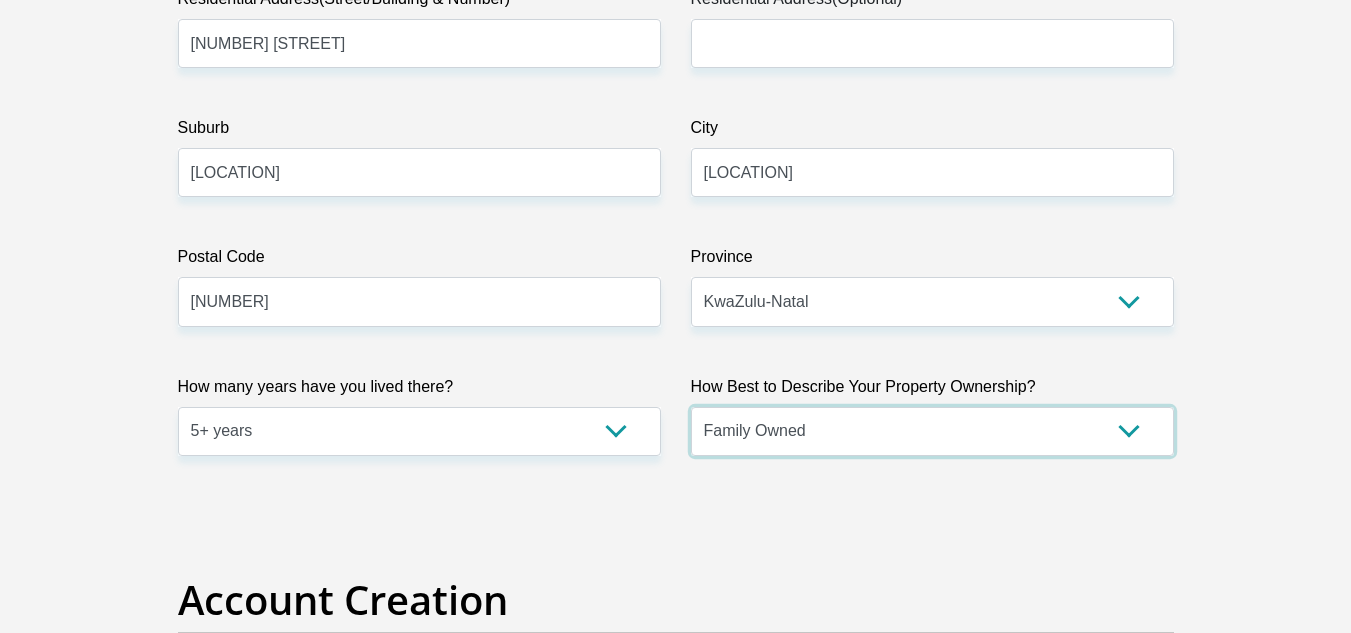 click on "Owned
Rented
Family Owned
Company Dwelling" at bounding box center (932, 431) 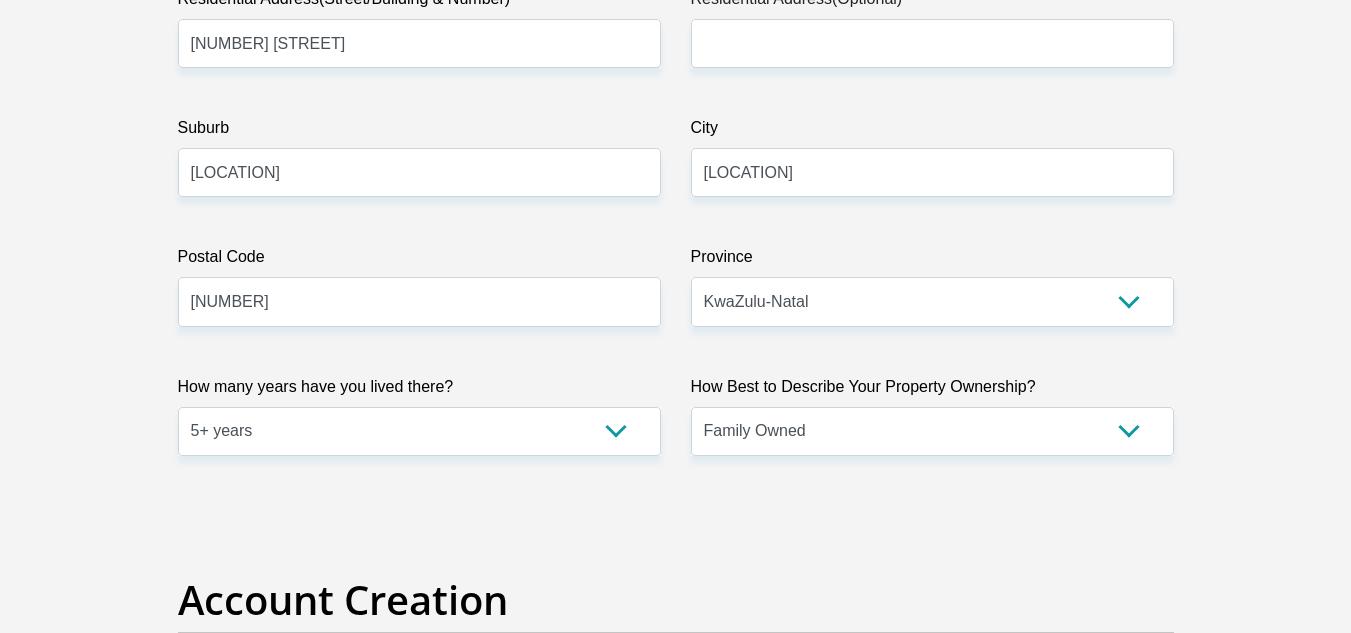 click on "Title
Mr
Ms
Mrs
Dr
Other
First Name
[FIRST]
Surname
[LAST]
ID Number
[ID NUMBER]
Please input valid ID number
Race
Black
Coloured
Indian
White
Other
Contact Number
[PHONE]
Please input valid contact number
Nationality
South Africa
Afghanistan
Aland Islands  Albania  Algeria" at bounding box center [676, 2416] 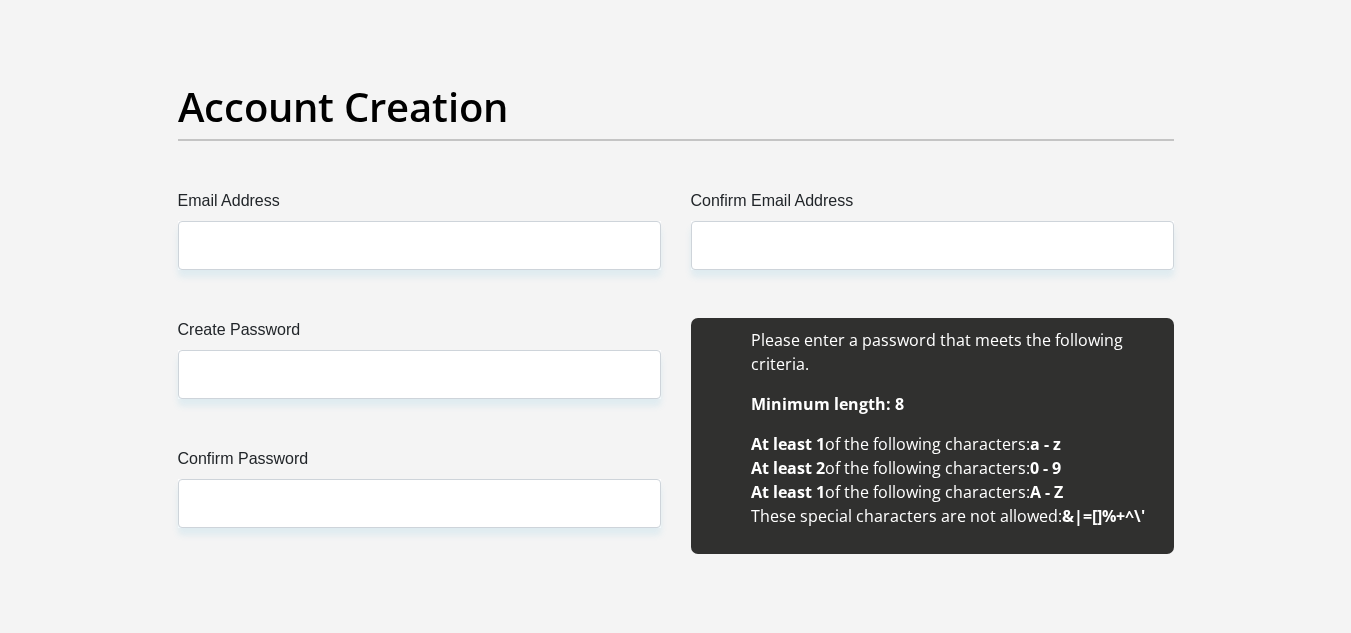 scroll, scrollTop: 1765, scrollLeft: 0, axis: vertical 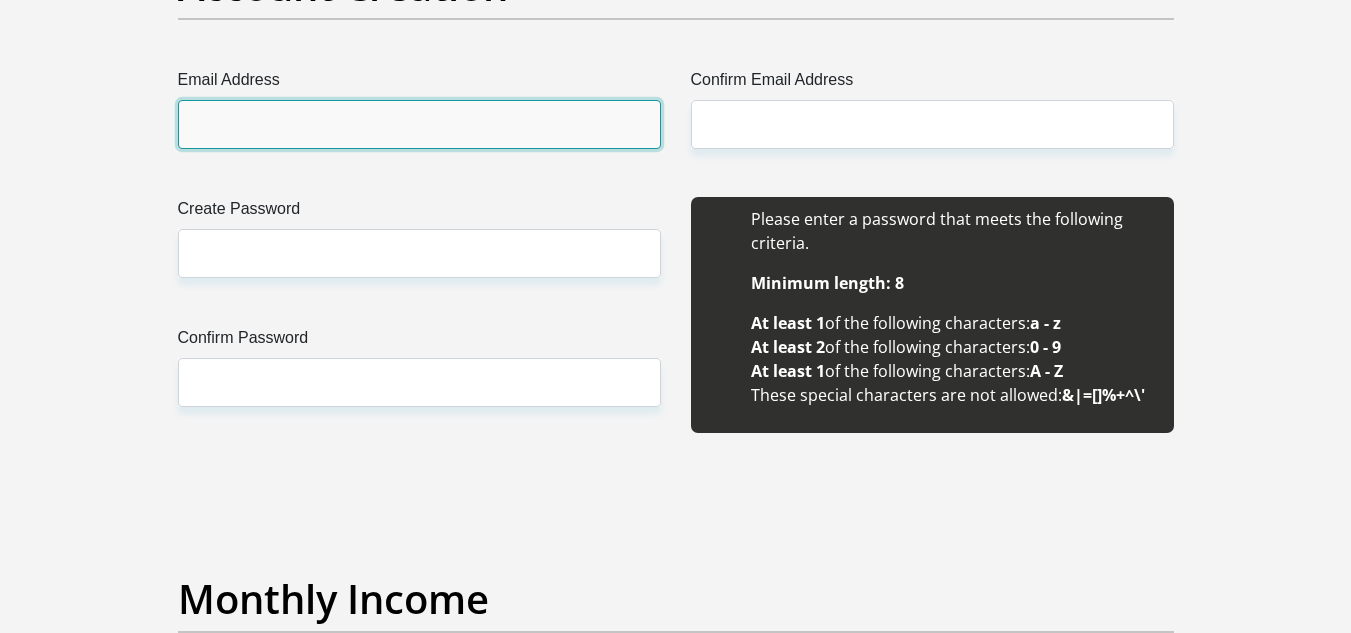 click on "Email Address" at bounding box center [419, 124] 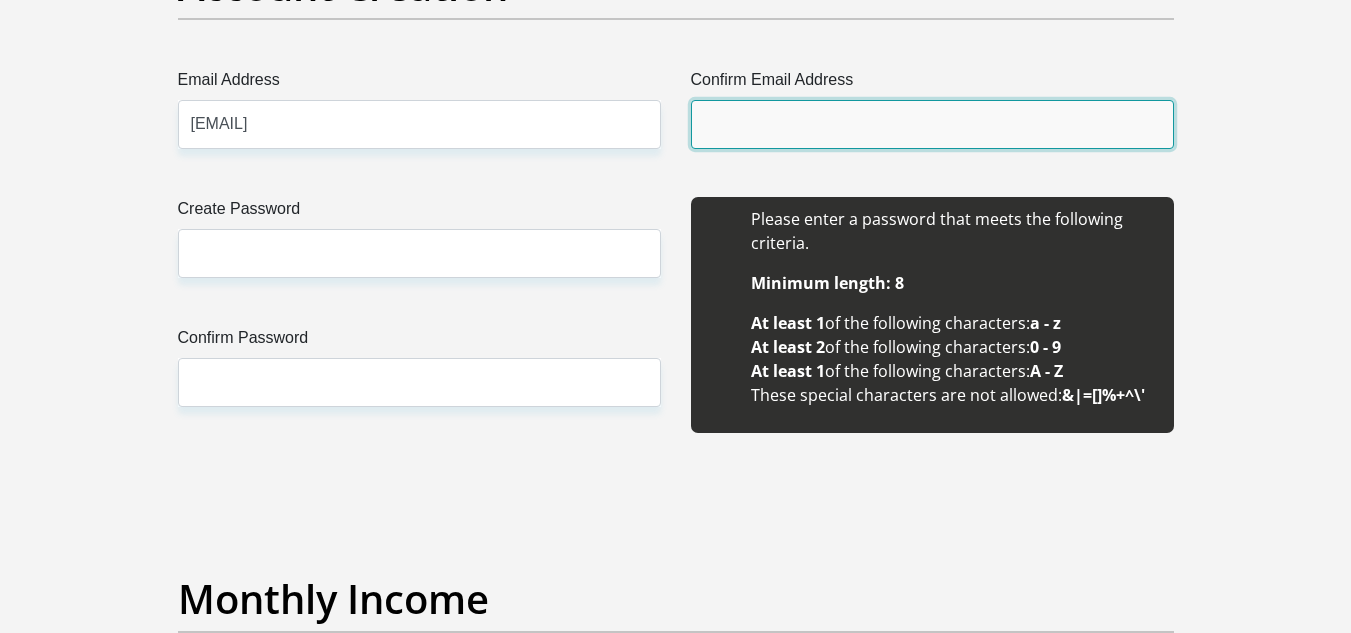 type on "[EMAIL]" 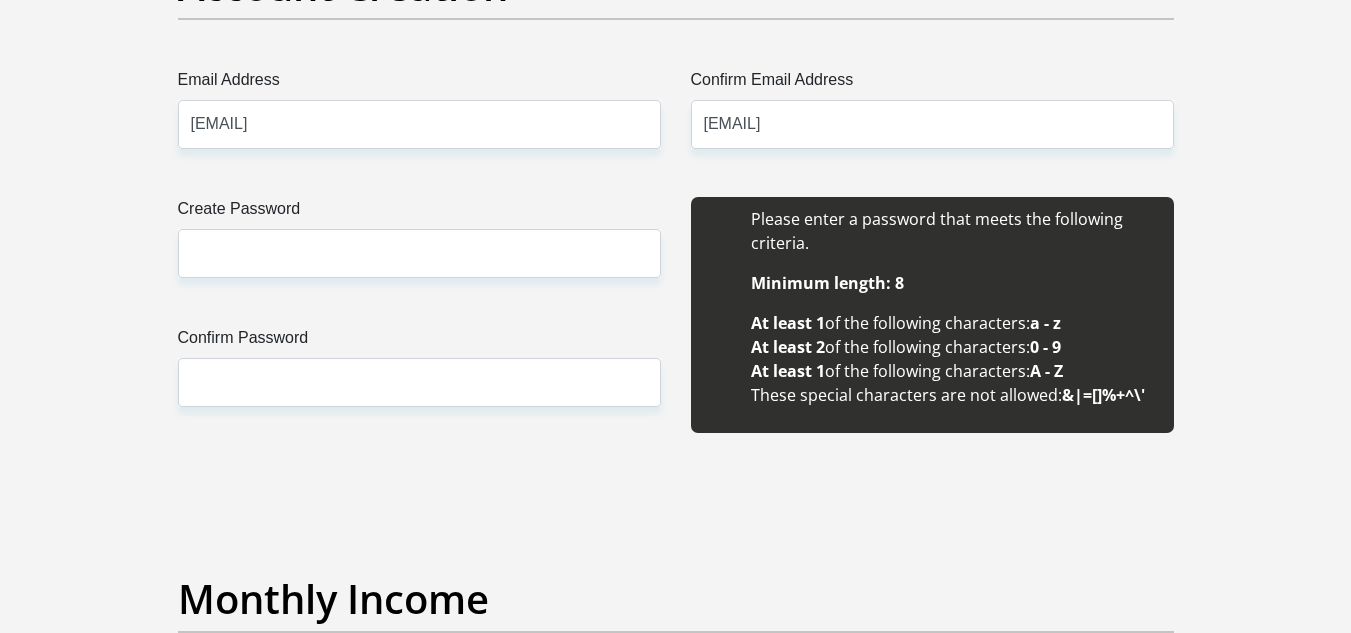 type 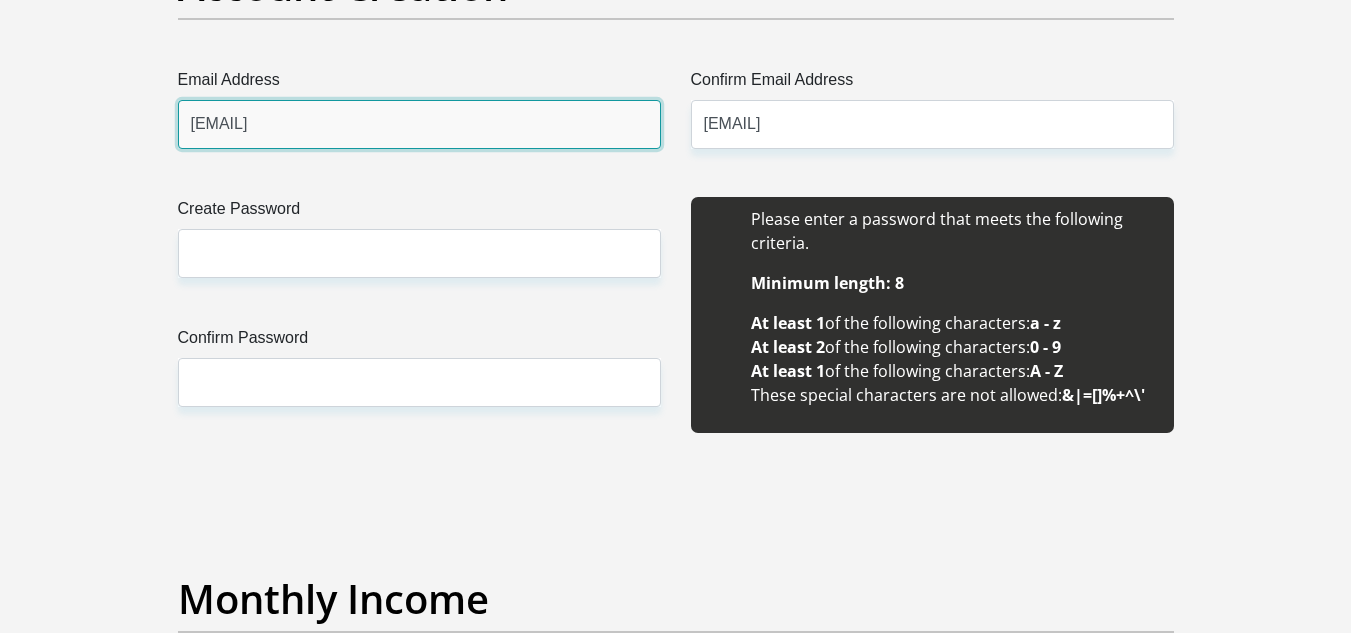 type 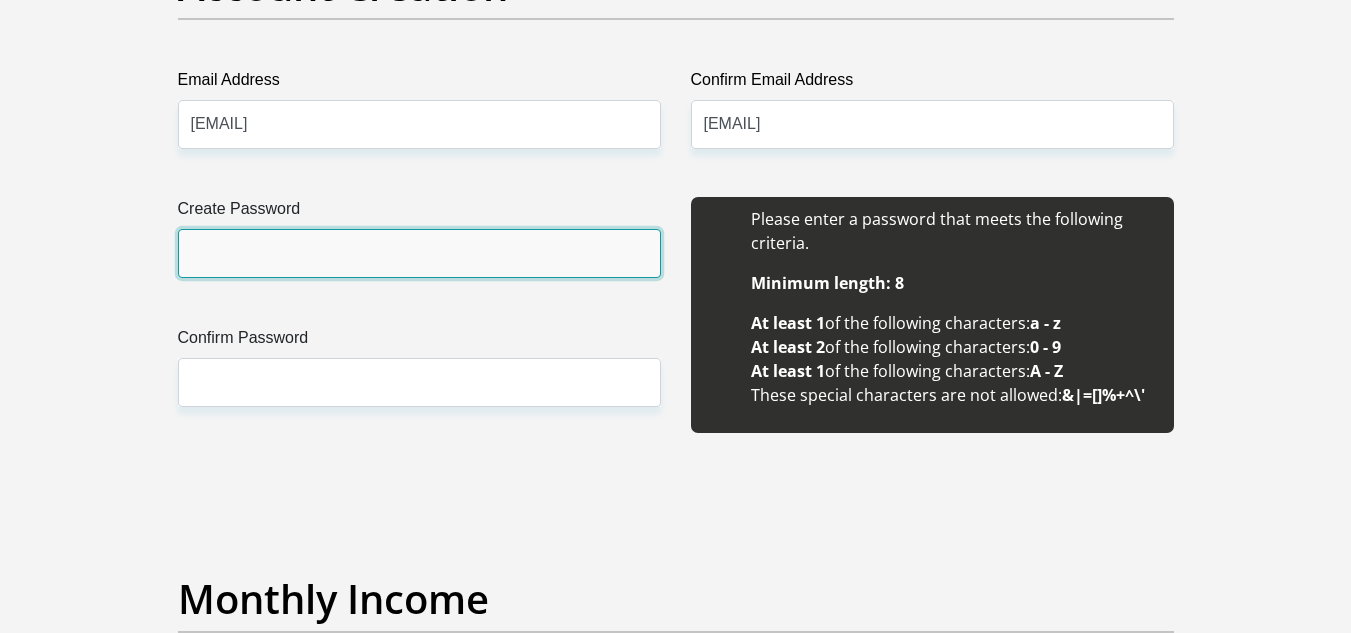 click on "Create Password" at bounding box center [419, 253] 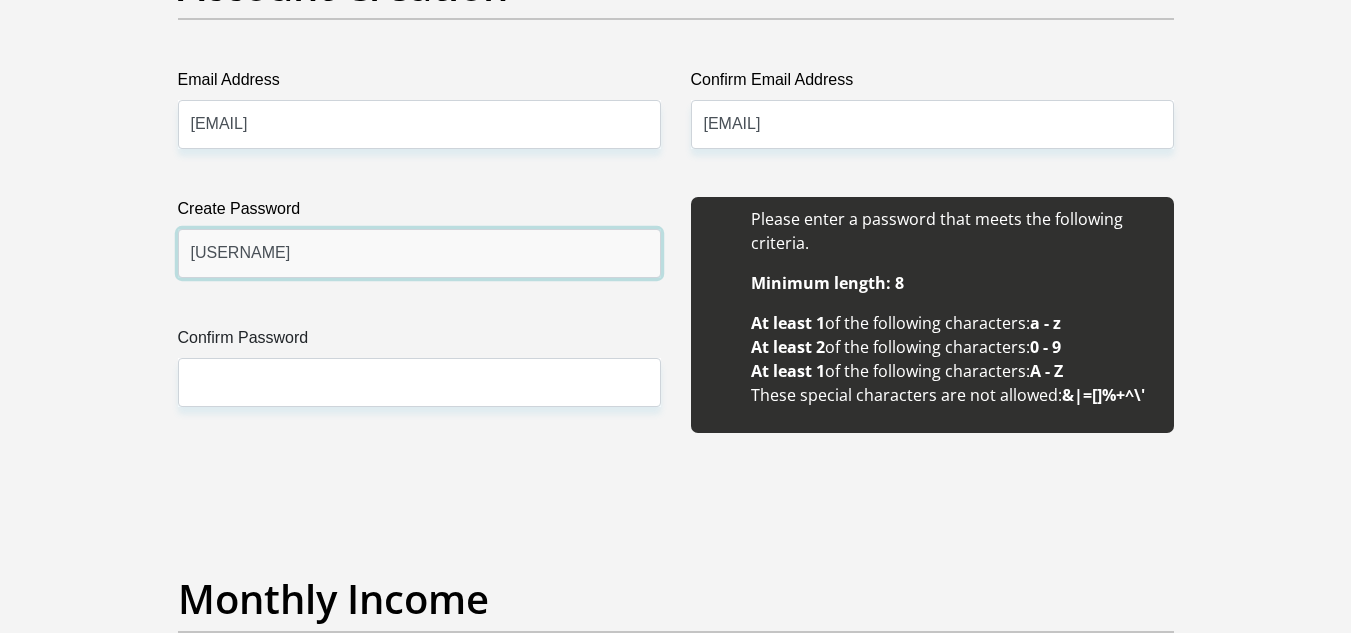 type on "[USERNAME]" 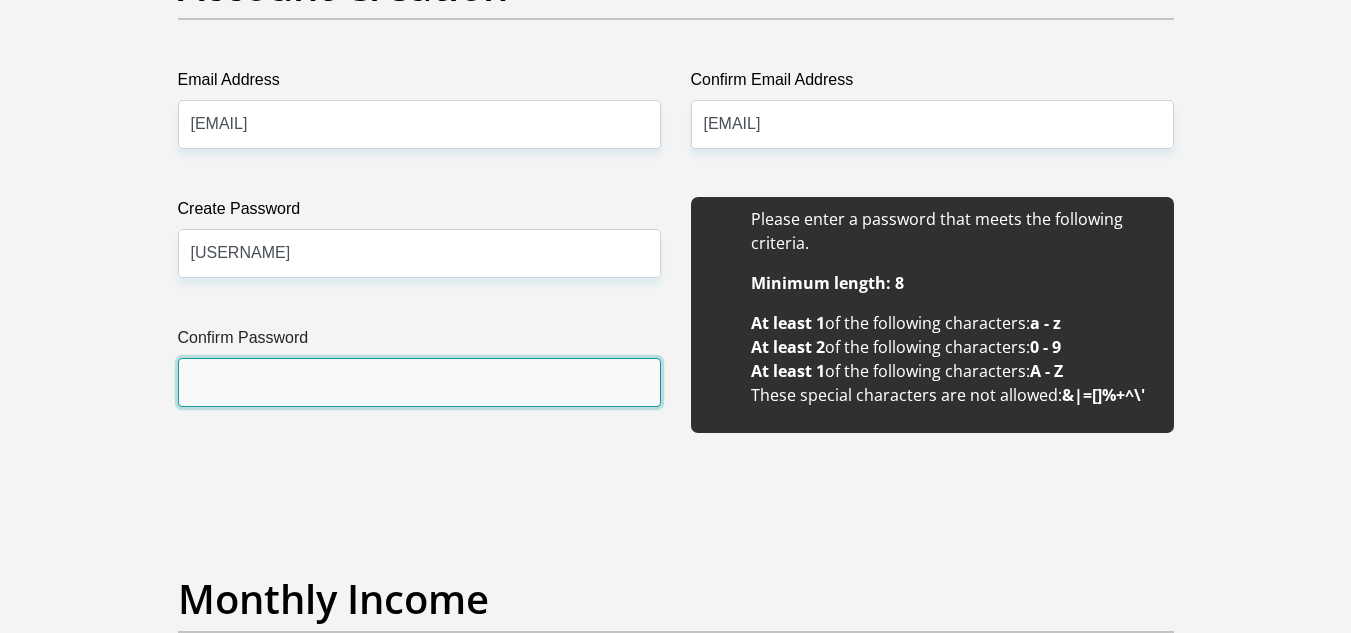 click on "Confirm Password" at bounding box center [419, 382] 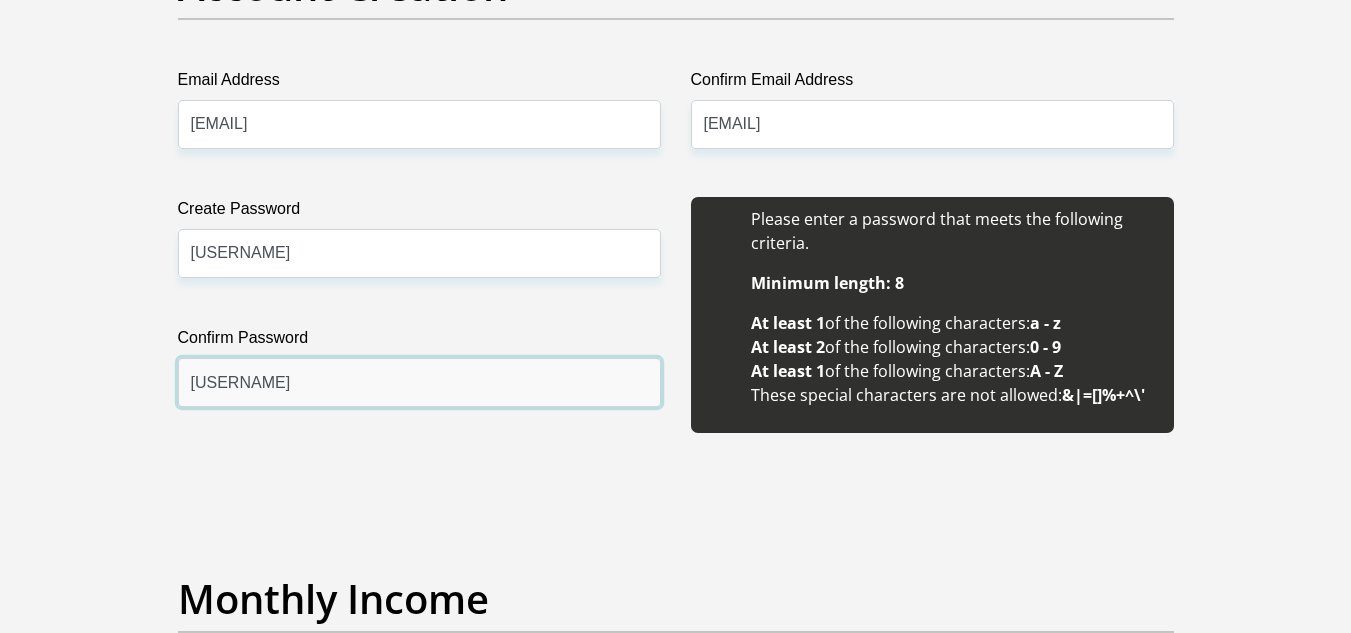 type on "[USERNAME]" 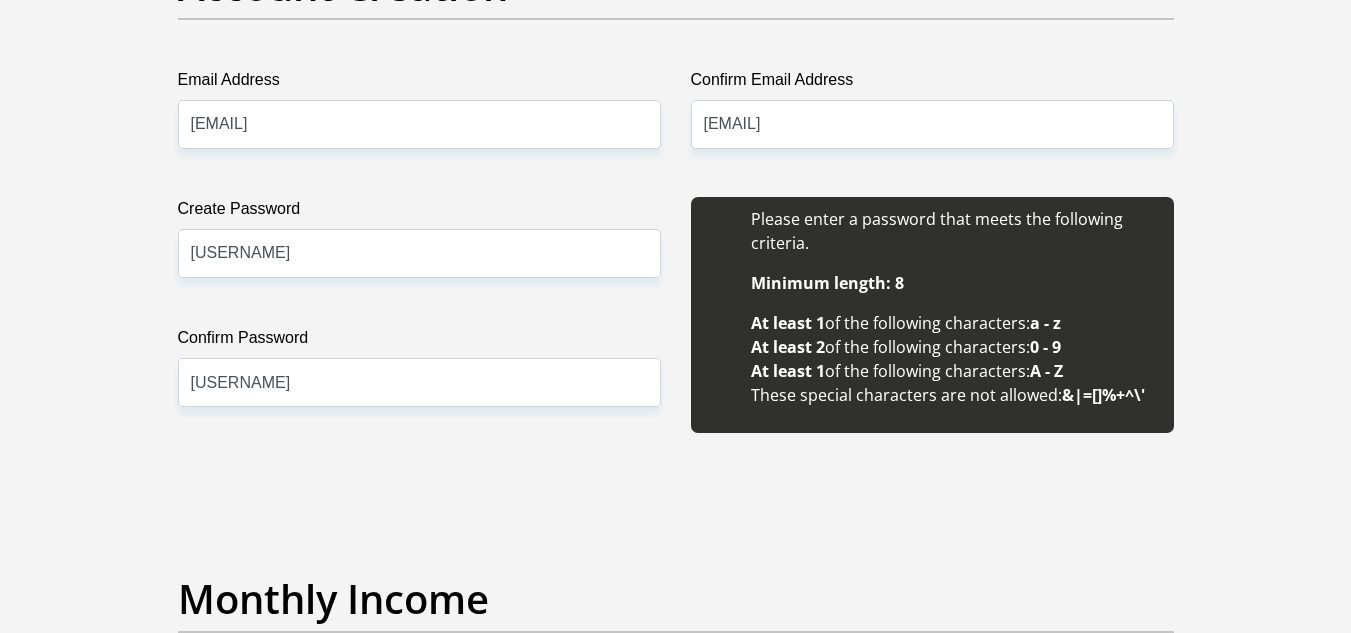 click on "Title
Mr
Ms
Mrs
Dr
Other
First Name
[FIRST]
Surname
[LAST]
ID Number
[ID NUMBER]
Please input valid ID number
Race
Black
Coloured
Indian
White
Other
Contact Number
[PHONE]
Please input valid contact number
Nationality
South Africa
Afghanistan
Aland Islands  Albania  Algeria" at bounding box center (676, 1814) 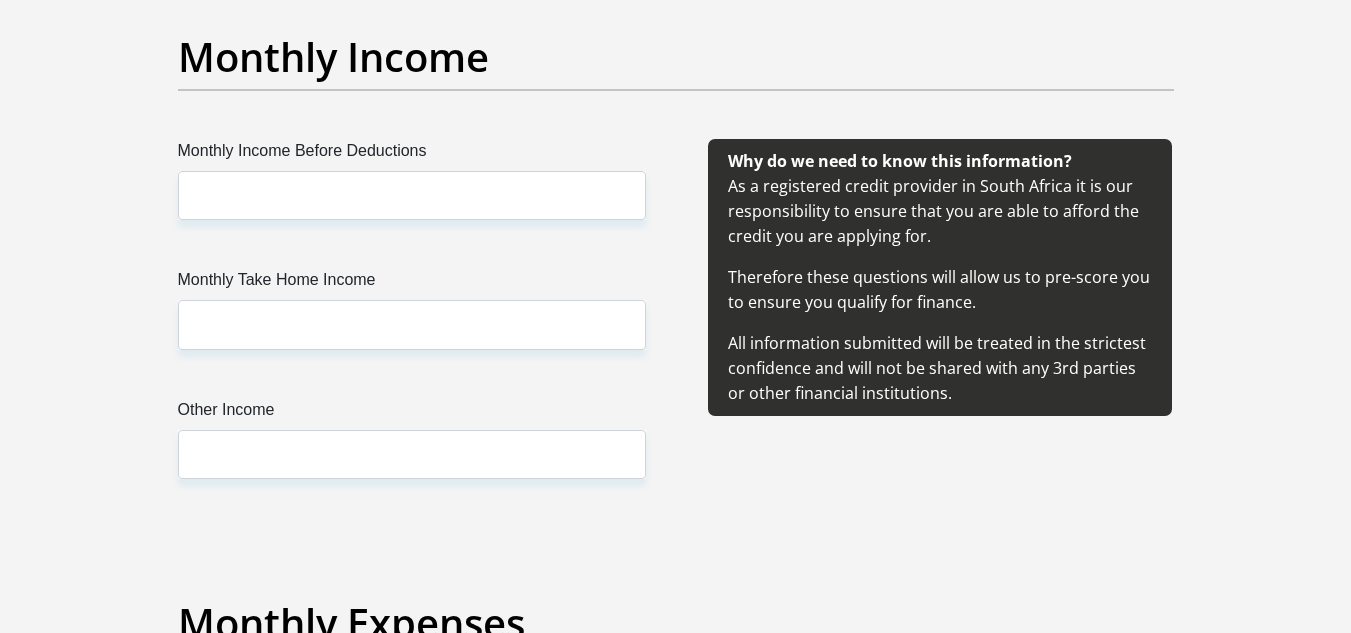 scroll, scrollTop: 2343, scrollLeft: 0, axis: vertical 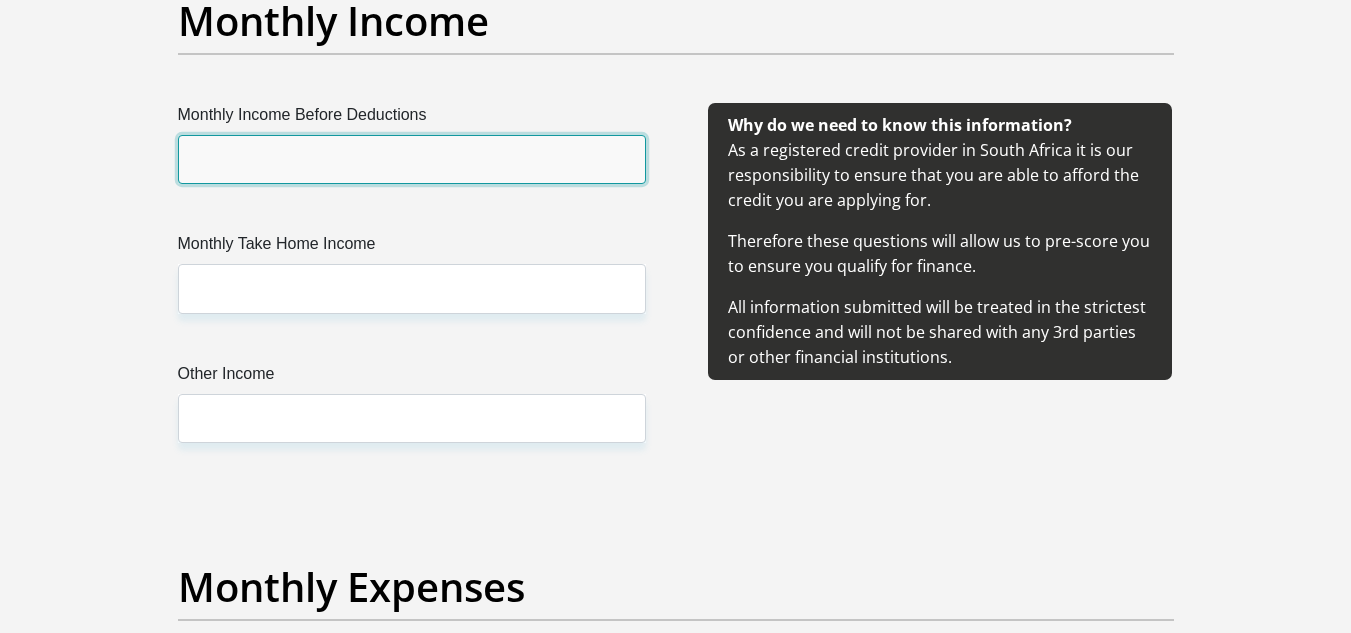 click on "Monthly Income Before Deductions" at bounding box center (412, 159) 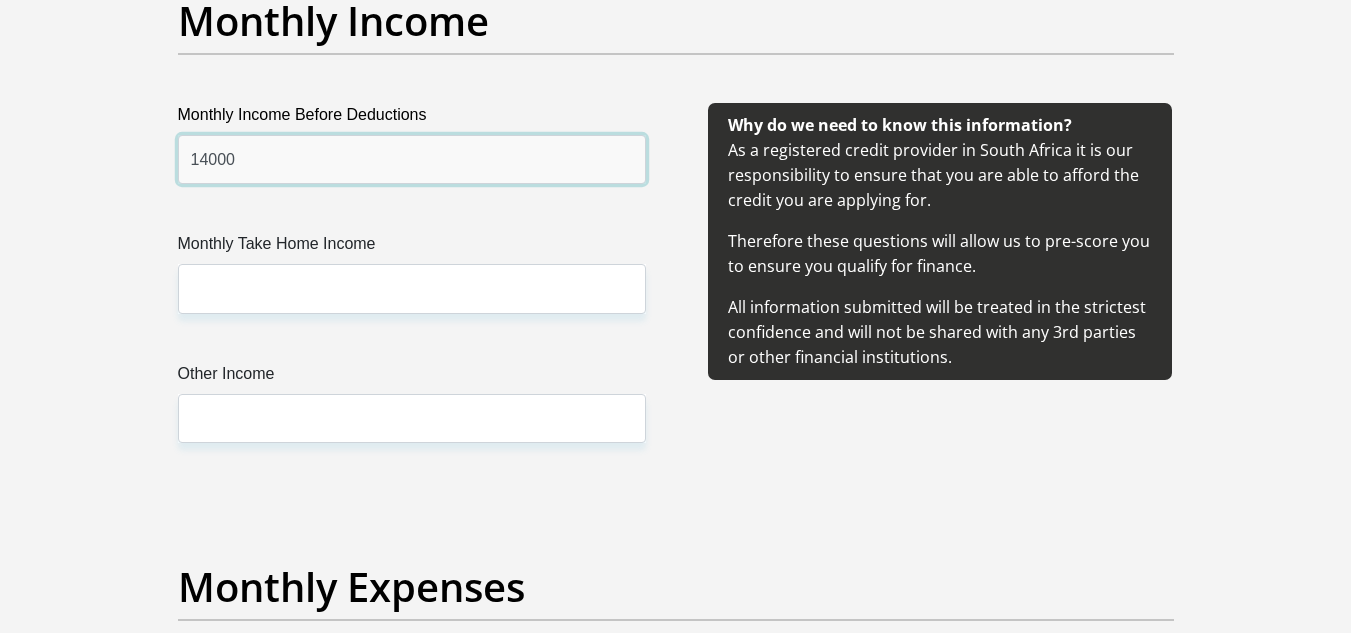 type on "14000" 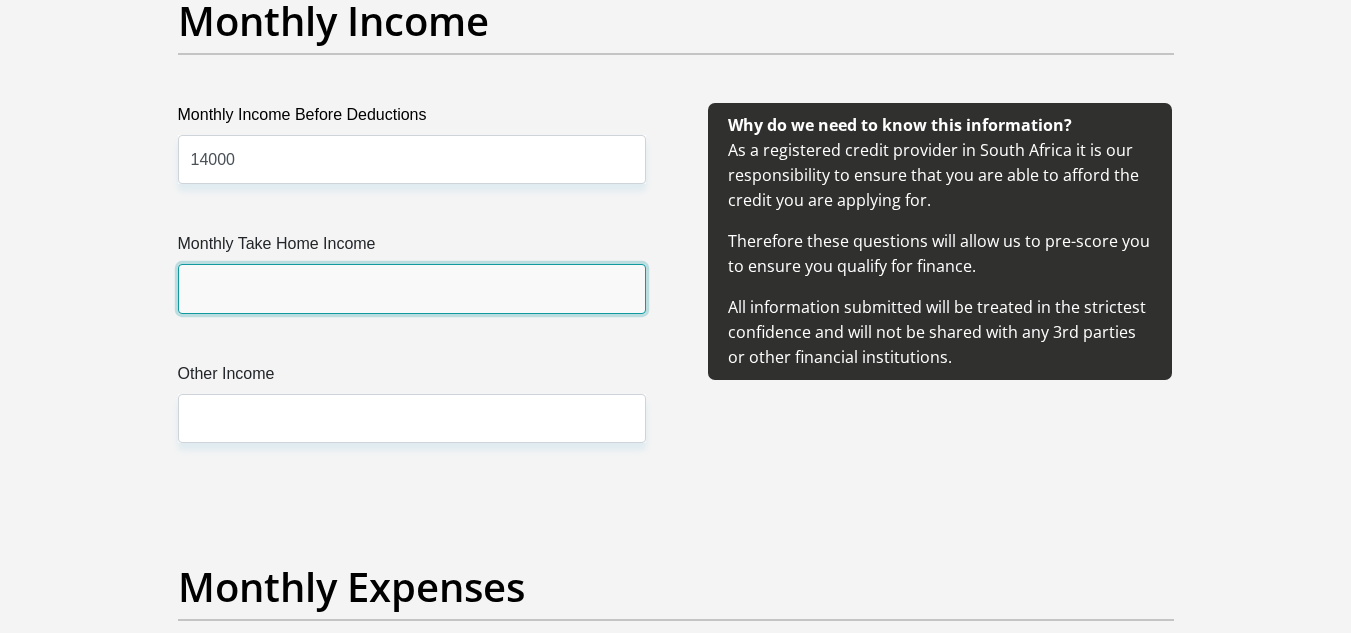 click on "Monthly Take Home Income" at bounding box center (412, 288) 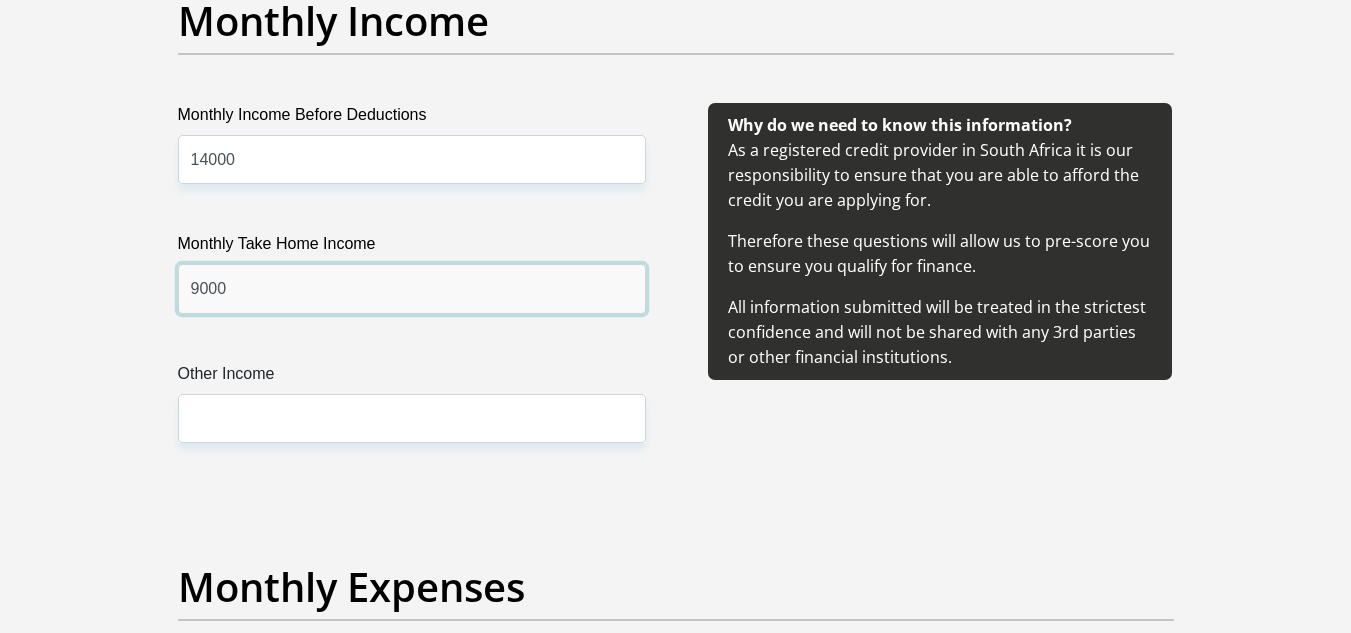 type on "9000" 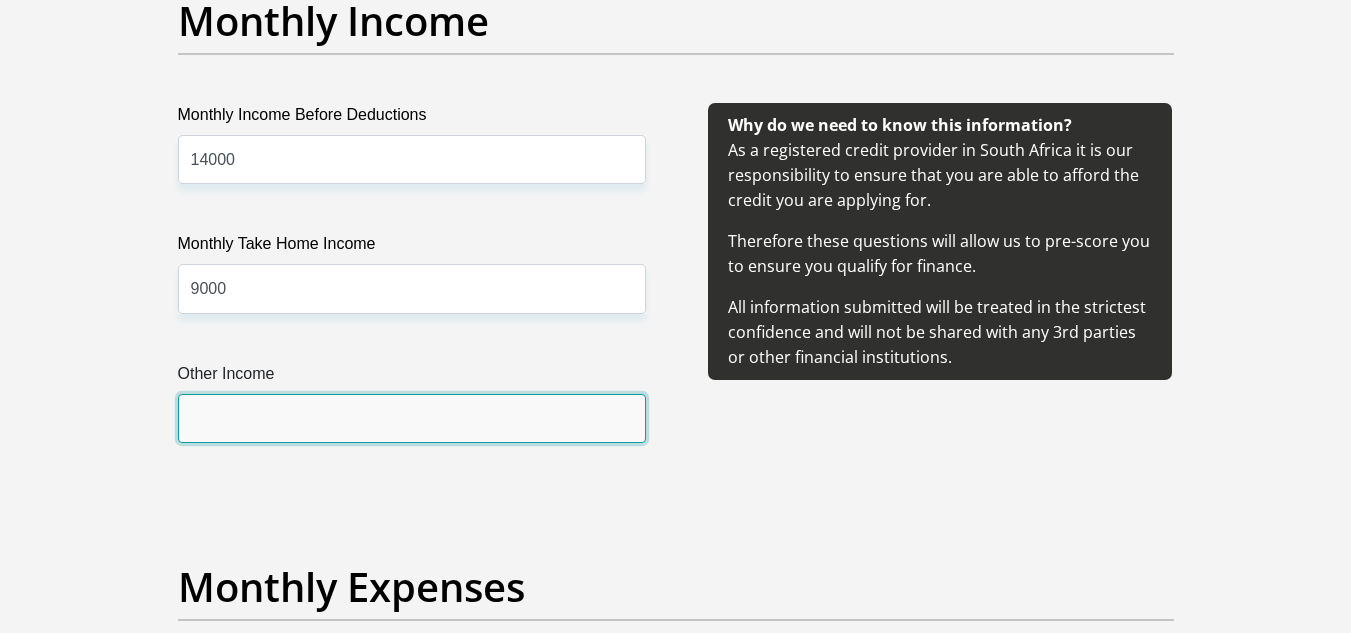 click on "Other Income" at bounding box center (412, 418) 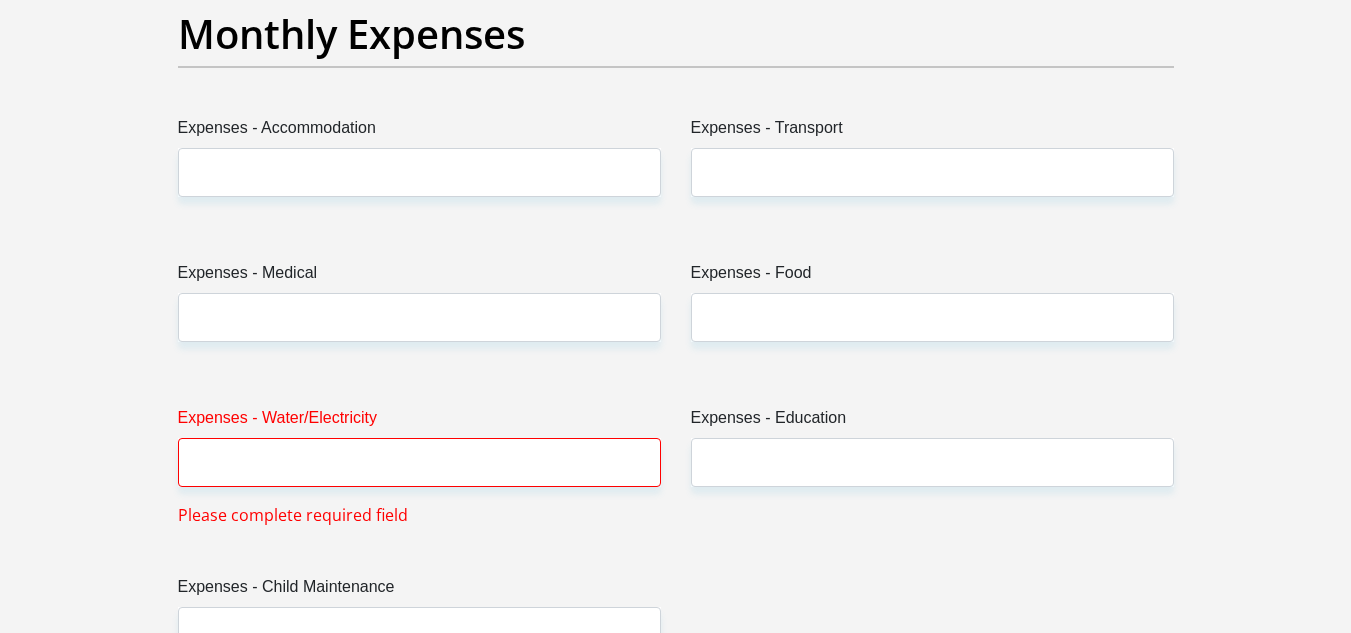 scroll, scrollTop: 3449, scrollLeft: 0, axis: vertical 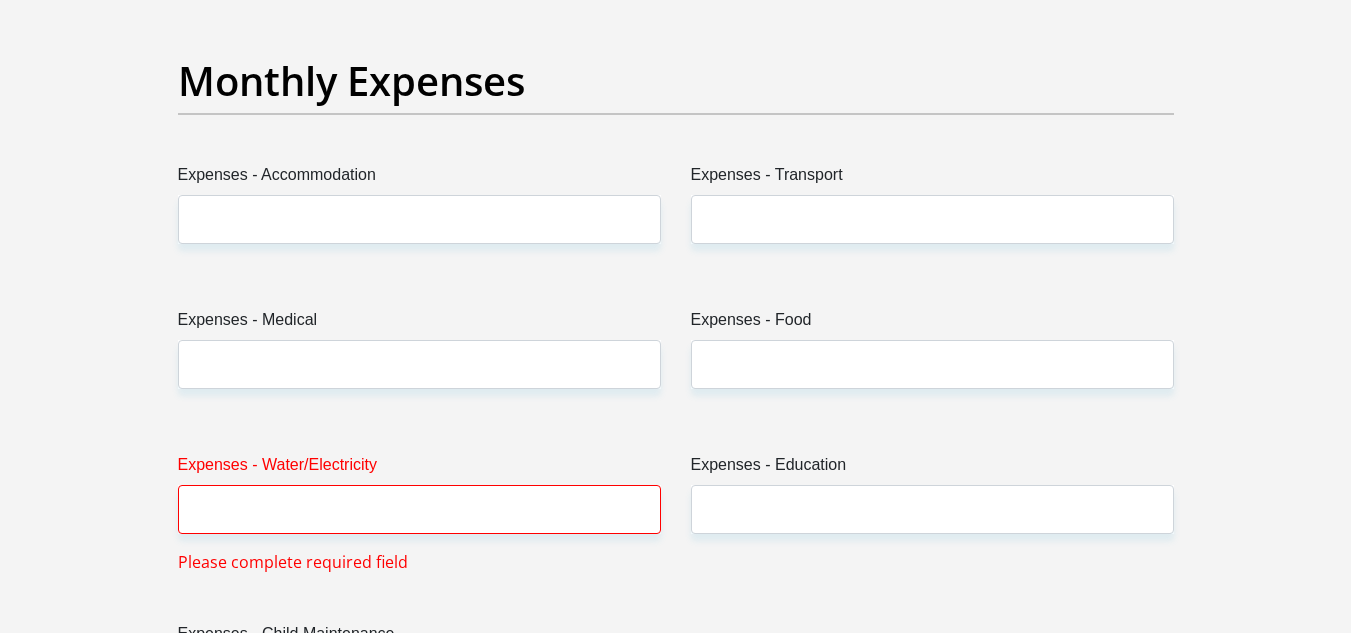type on "1500" 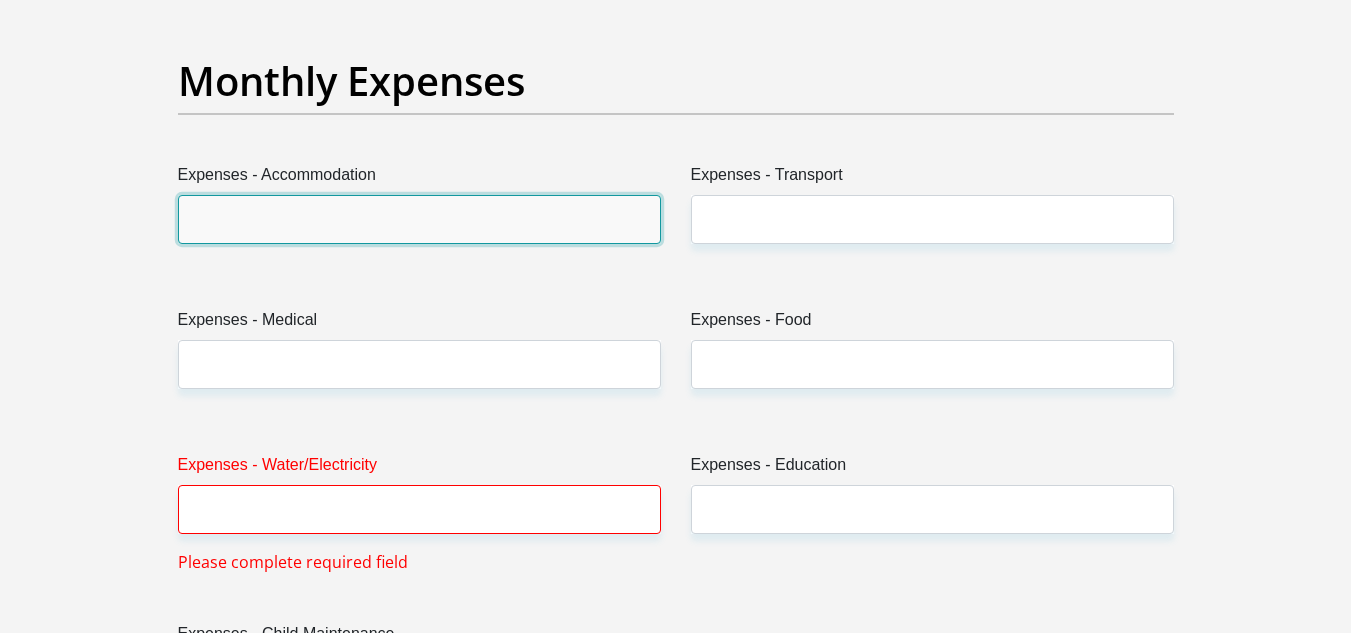click on "Expenses - Accommodation" at bounding box center [419, 219] 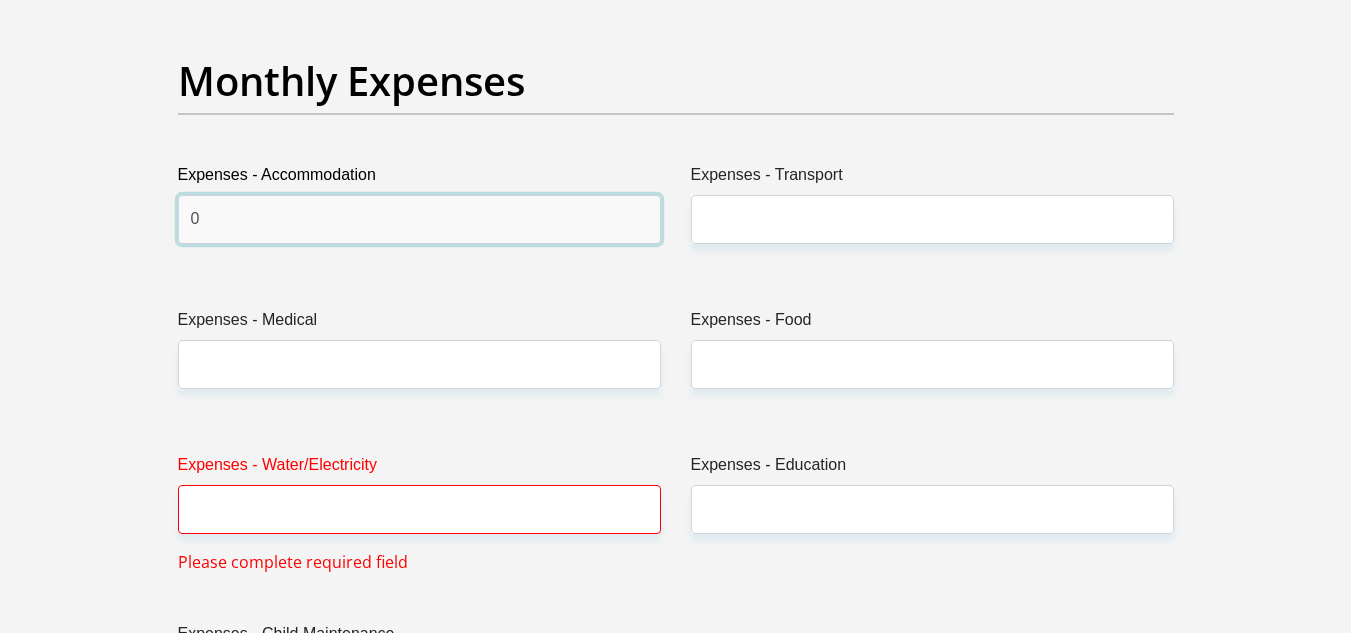 type on "0" 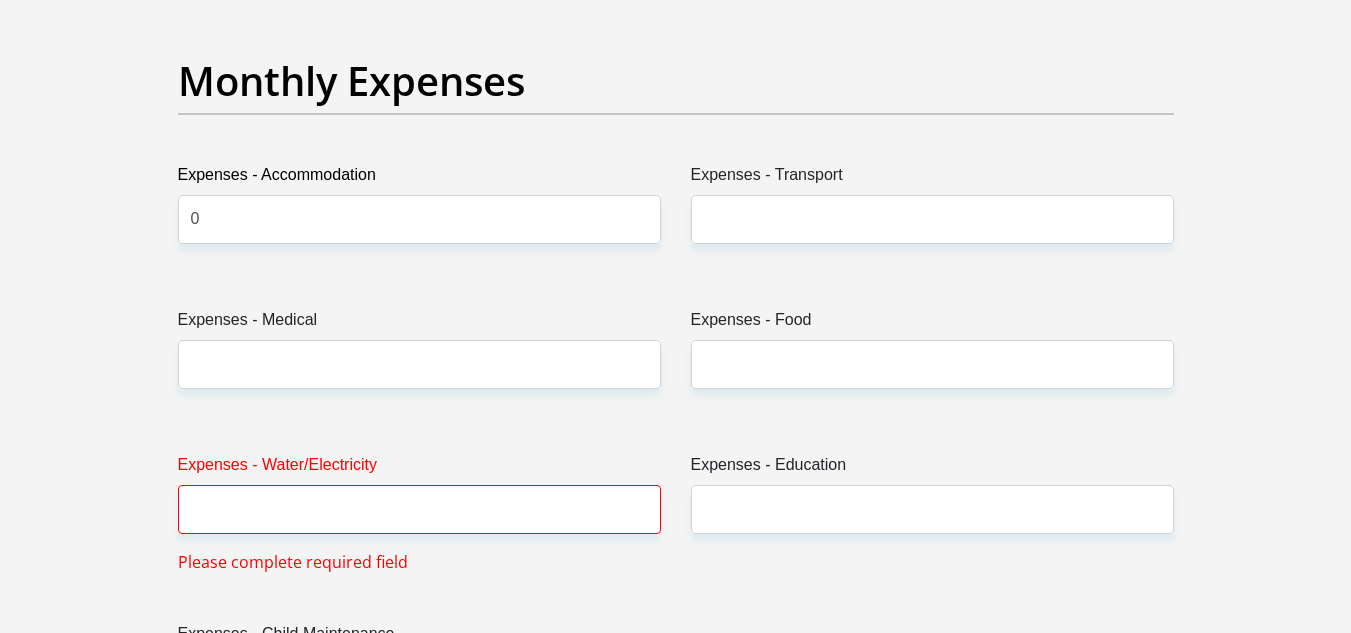 click on "Expenses - Transport" at bounding box center [932, 179] 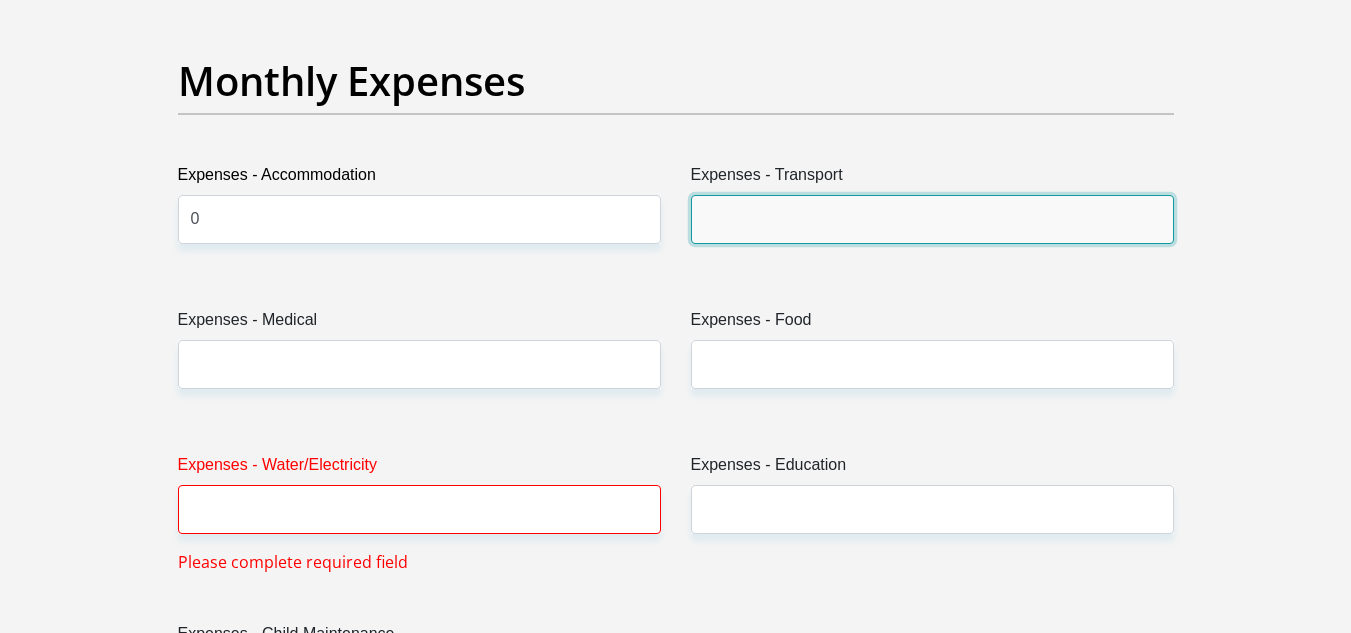 click on "Expenses - Transport" at bounding box center (932, 219) 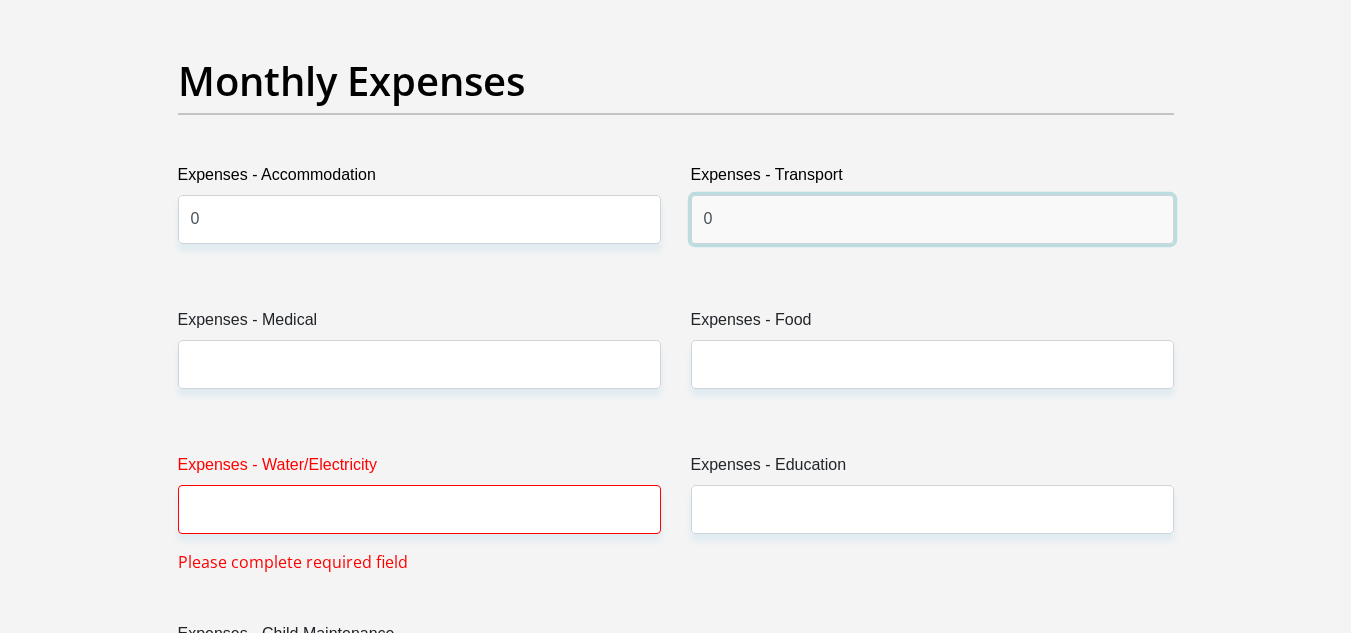 type on "0" 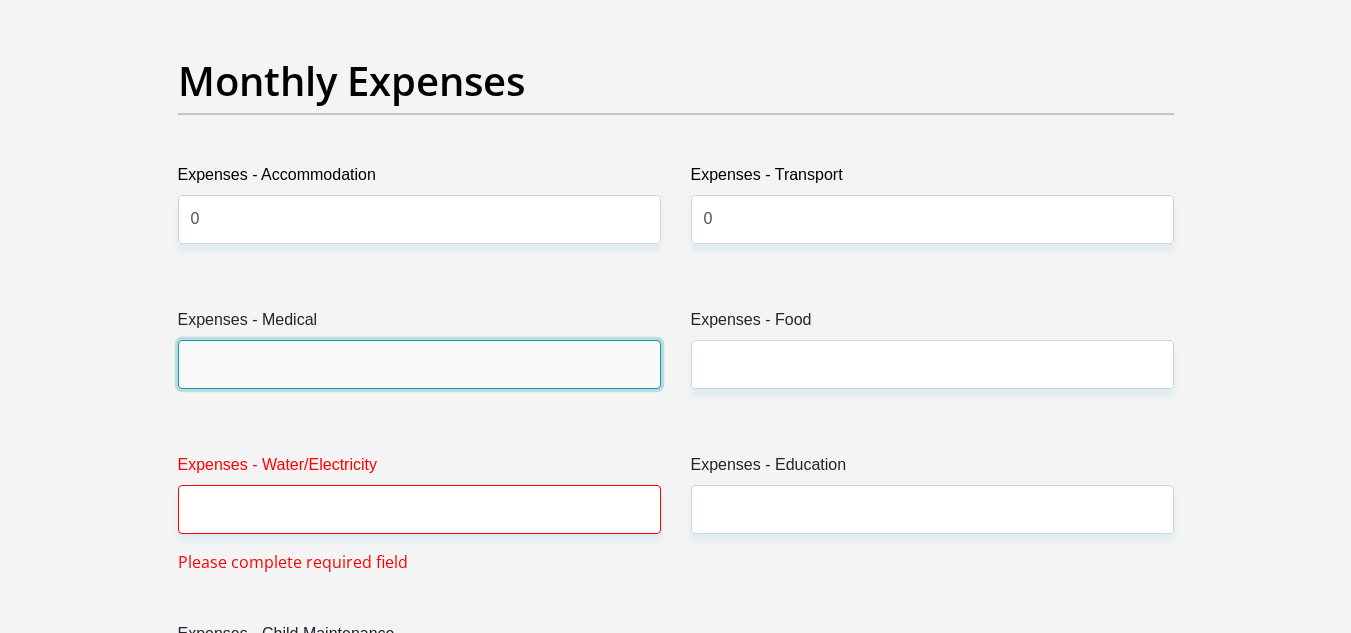 click on "Expenses - Medical" at bounding box center (419, 364) 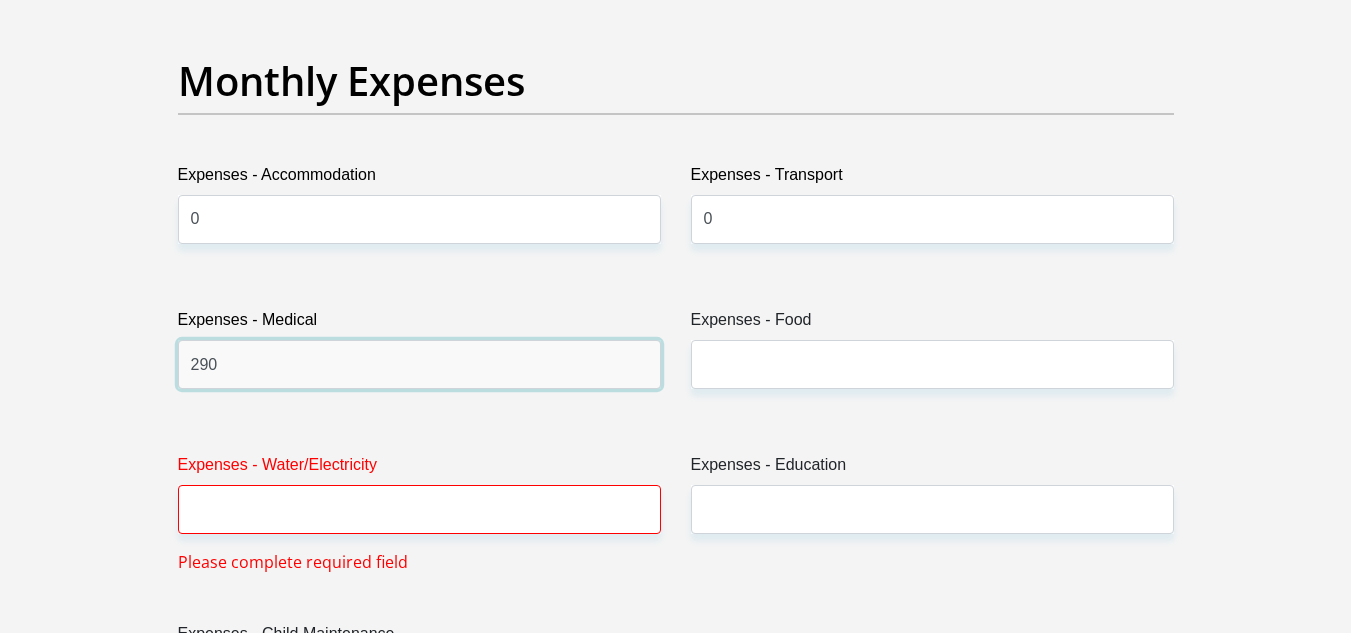 type on "290" 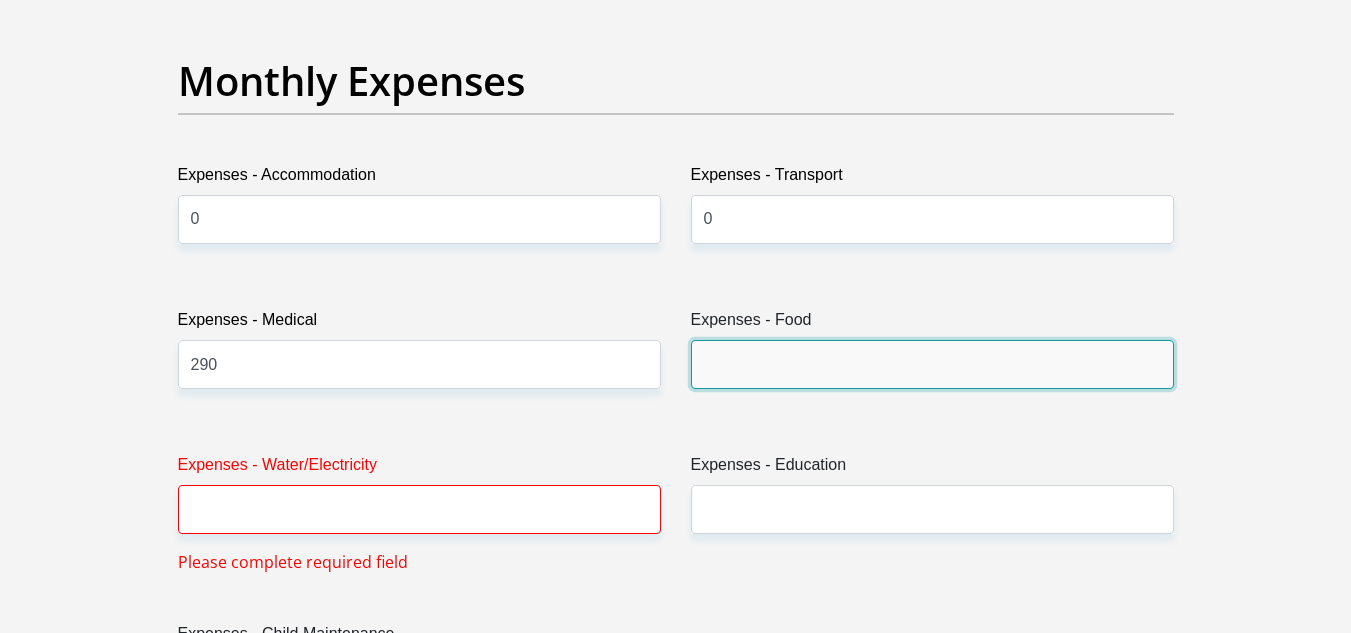 click on "Expenses - Food" at bounding box center [932, 364] 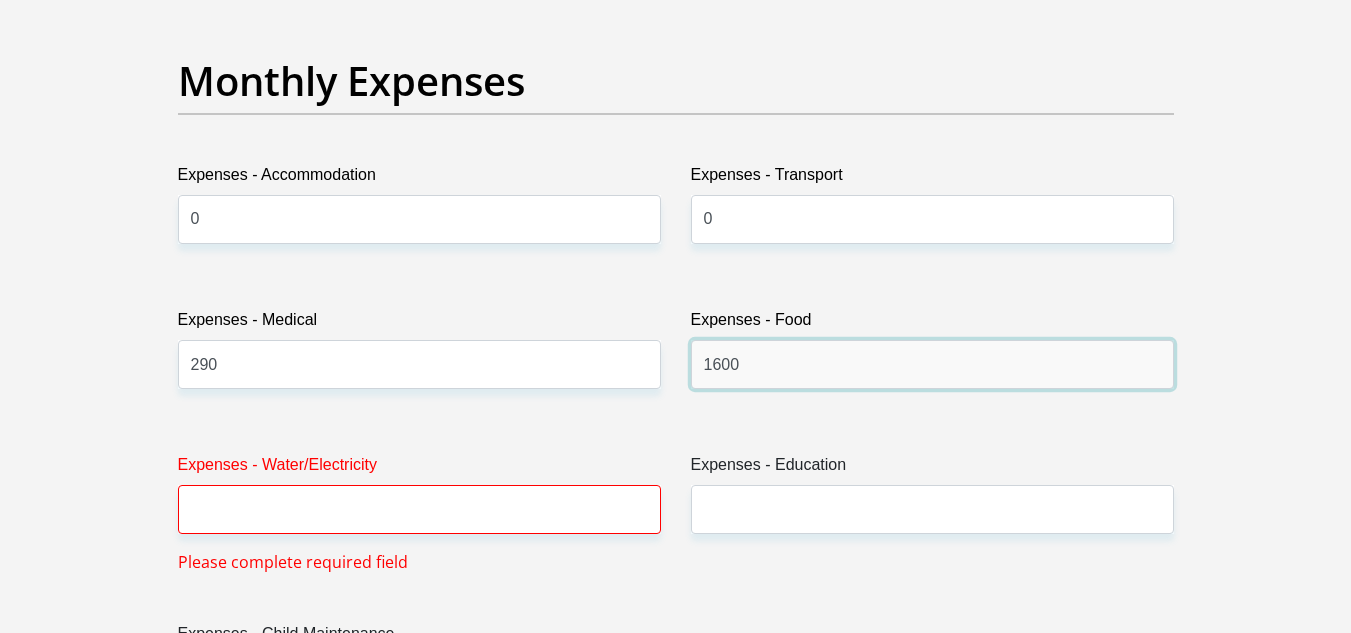 type on "1600" 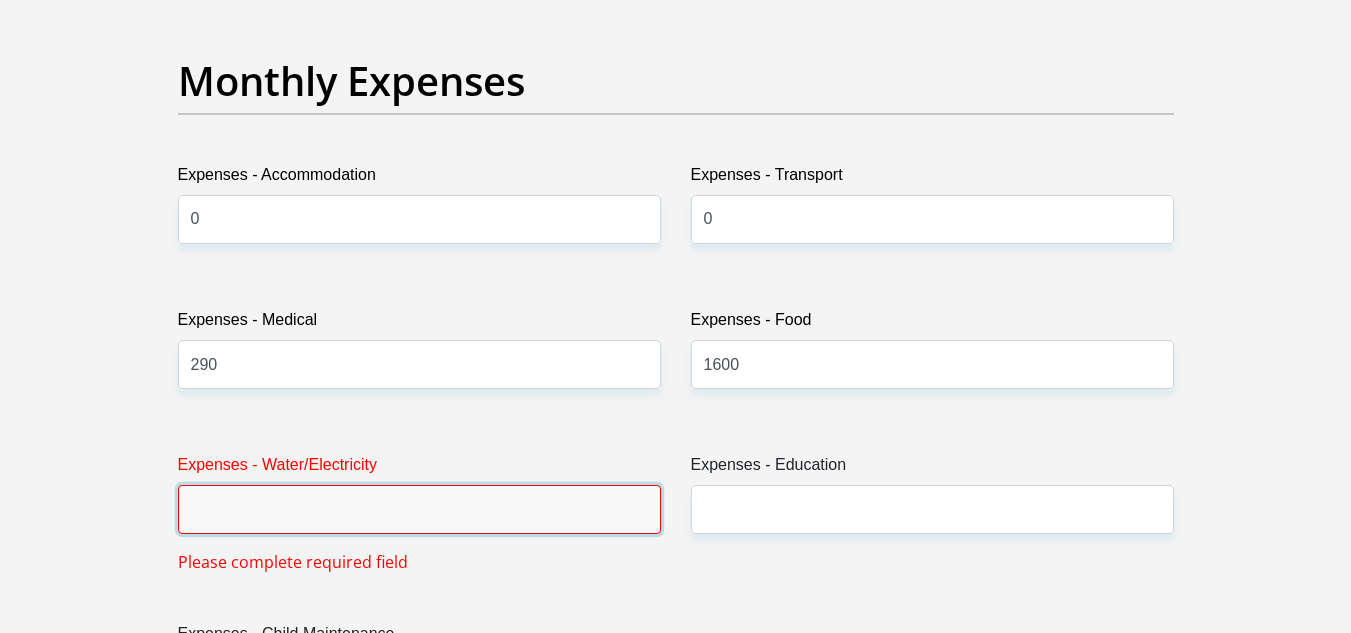 click on "Expenses - Water/Electricity" at bounding box center (419, 509) 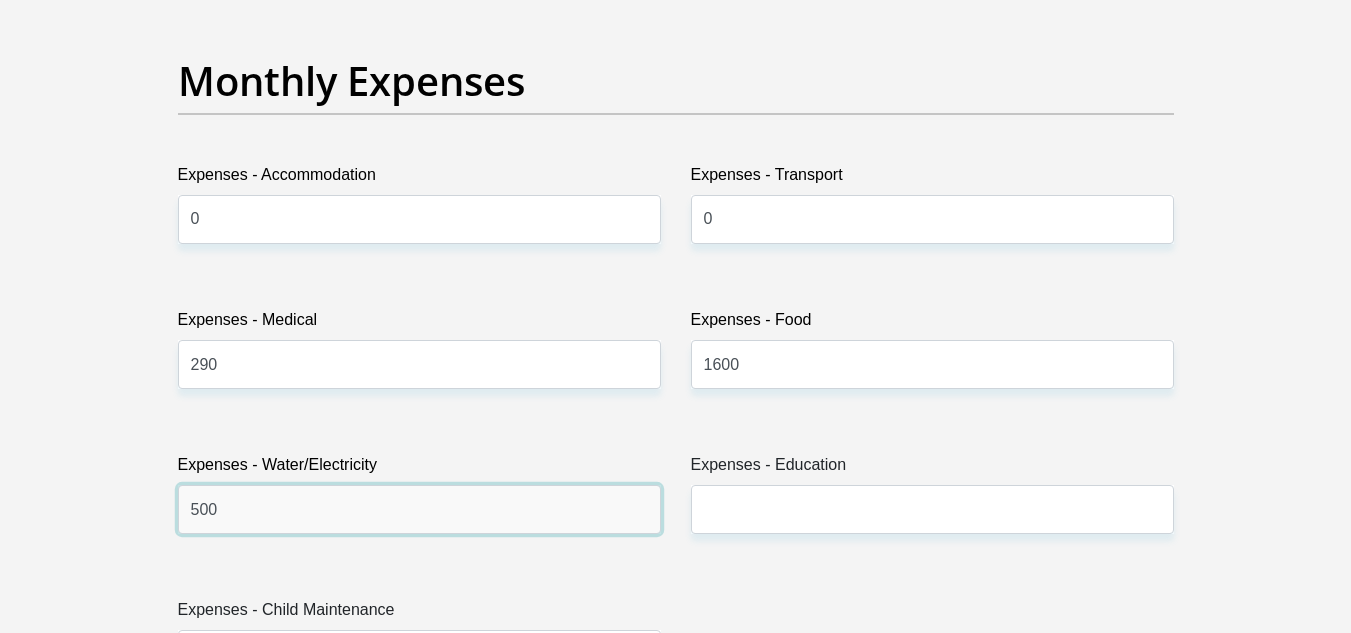 type on "500" 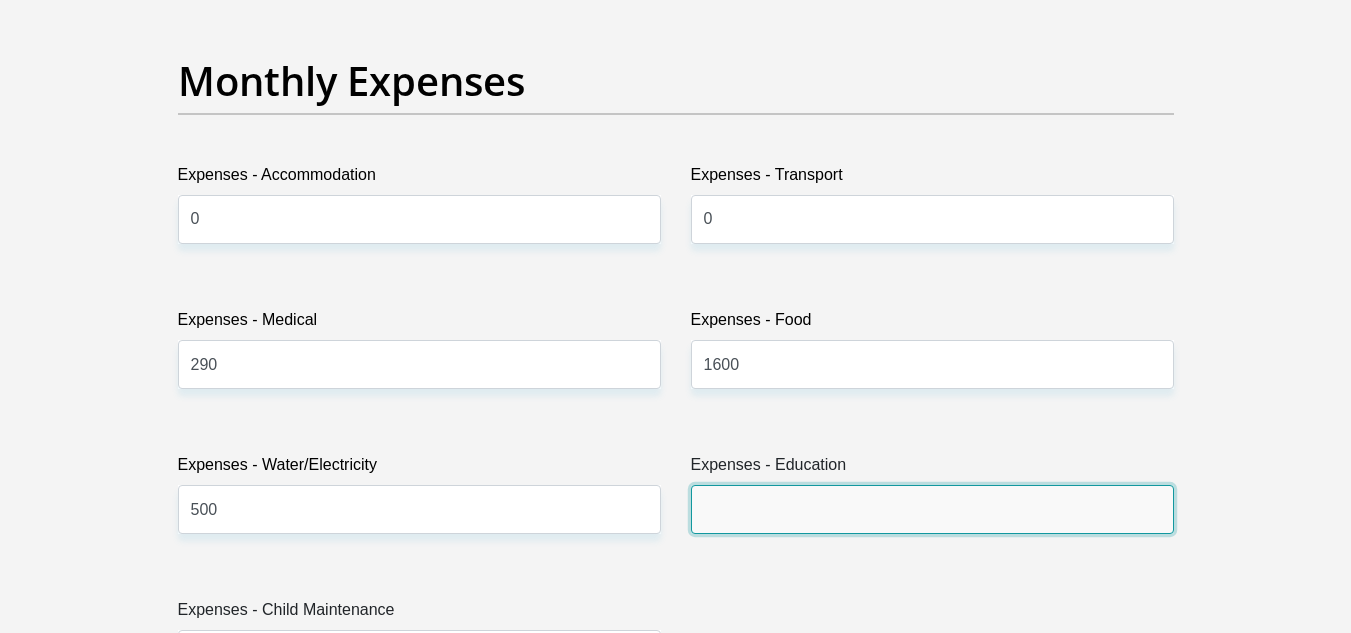 click on "Expenses - Education" at bounding box center (932, 509) 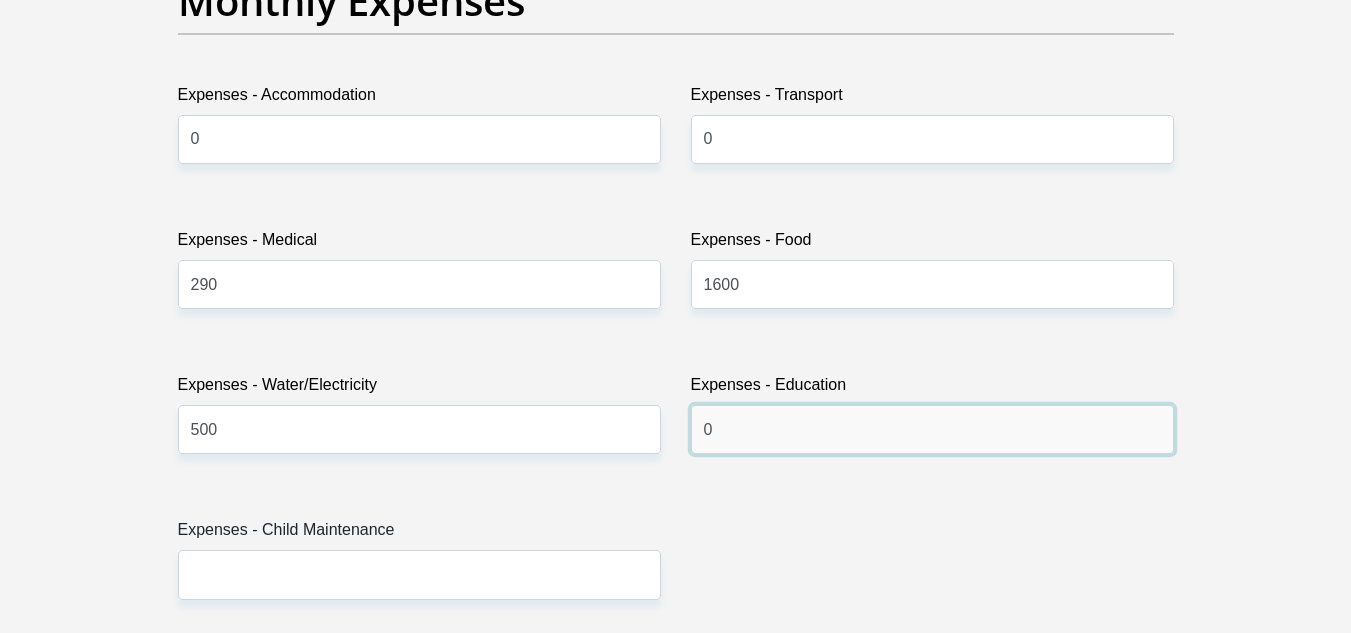 scroll, scrollTop: 2969, scrollLeft: 0, axis: vertical 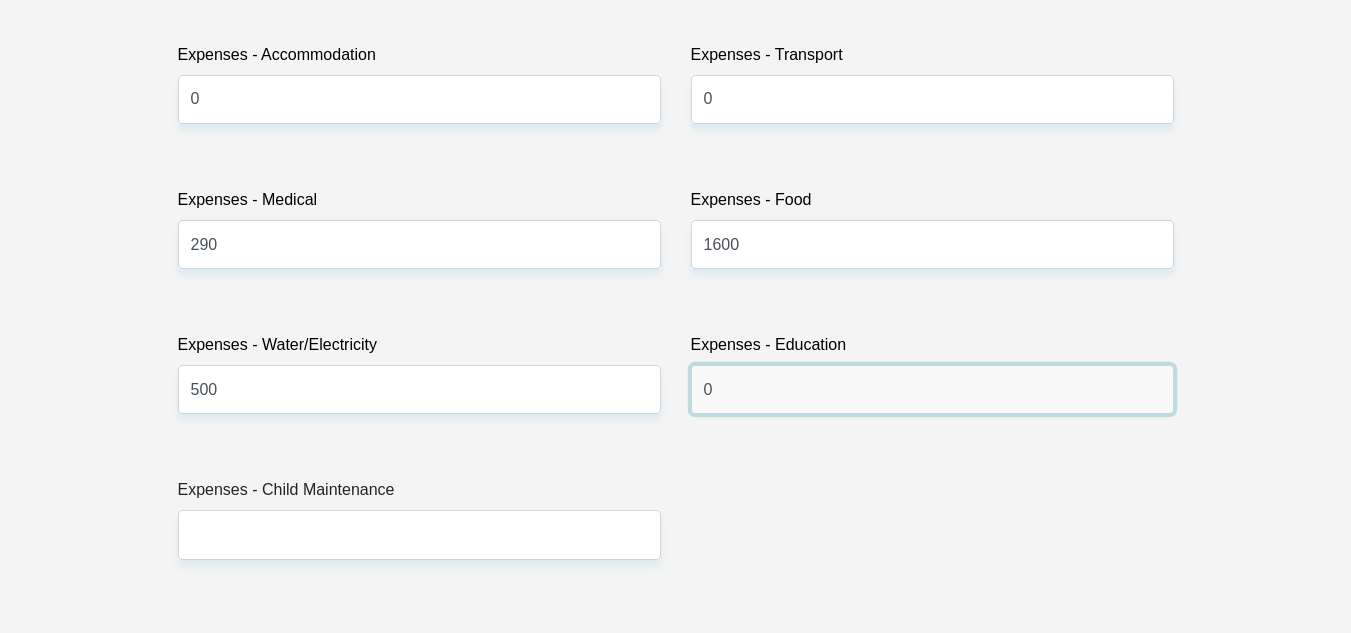 type on "0" 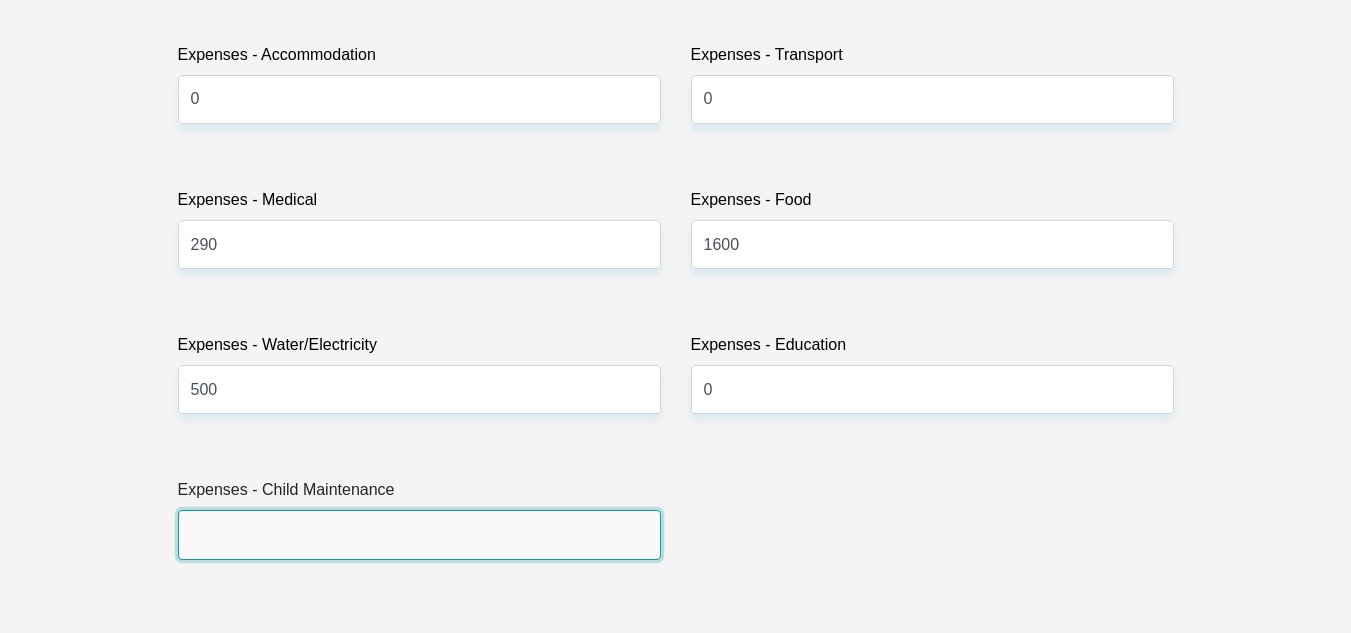 click on "Expenses - Child Maintenance" at bounding box center (419, 534) 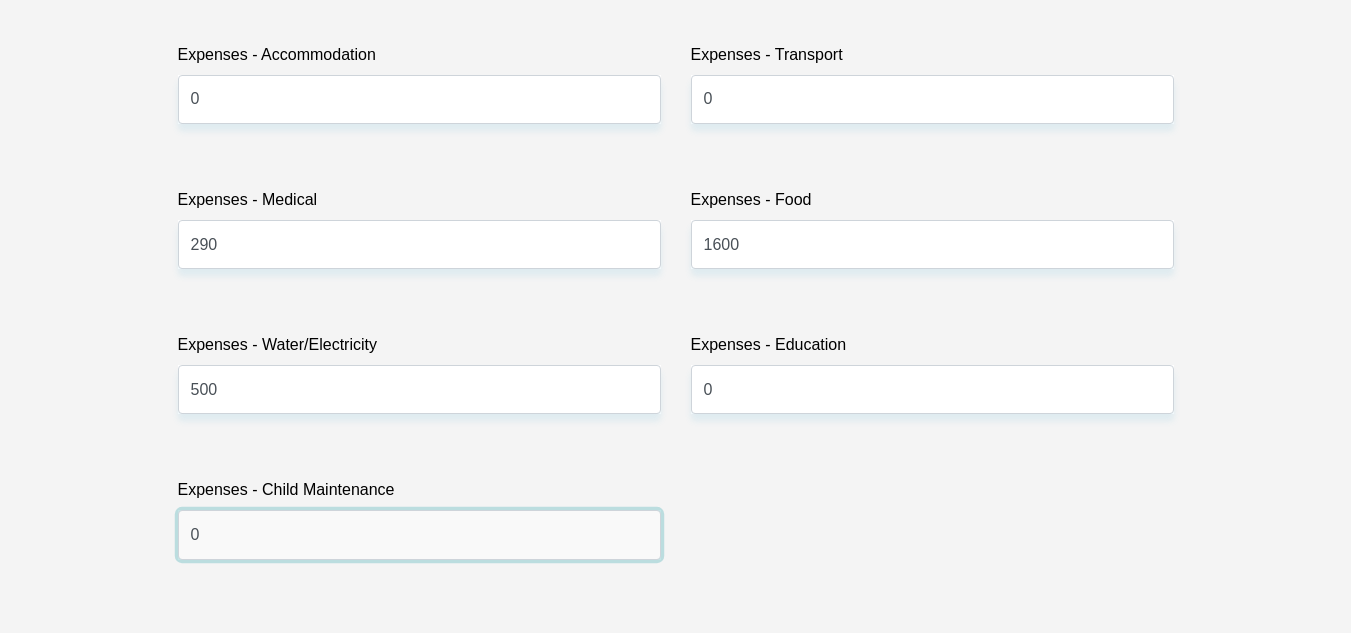 type on "0" 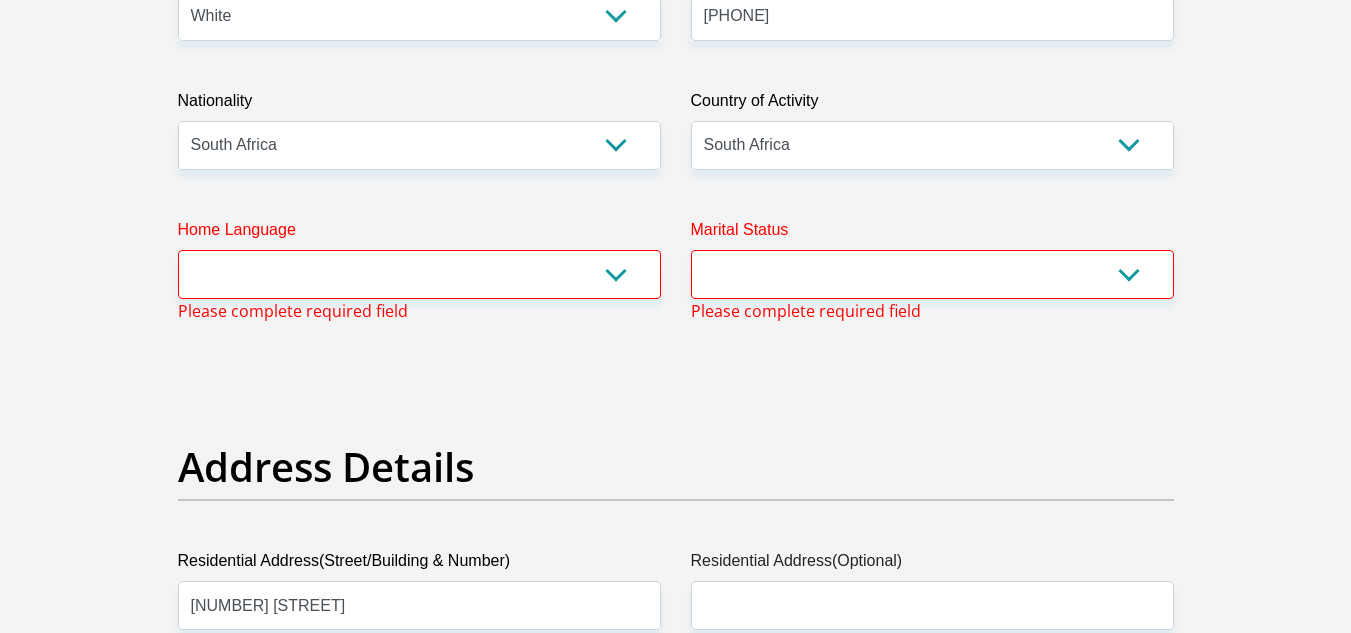 scroll, scrollTop: 612, scrollLeft: 0, axis: vertical 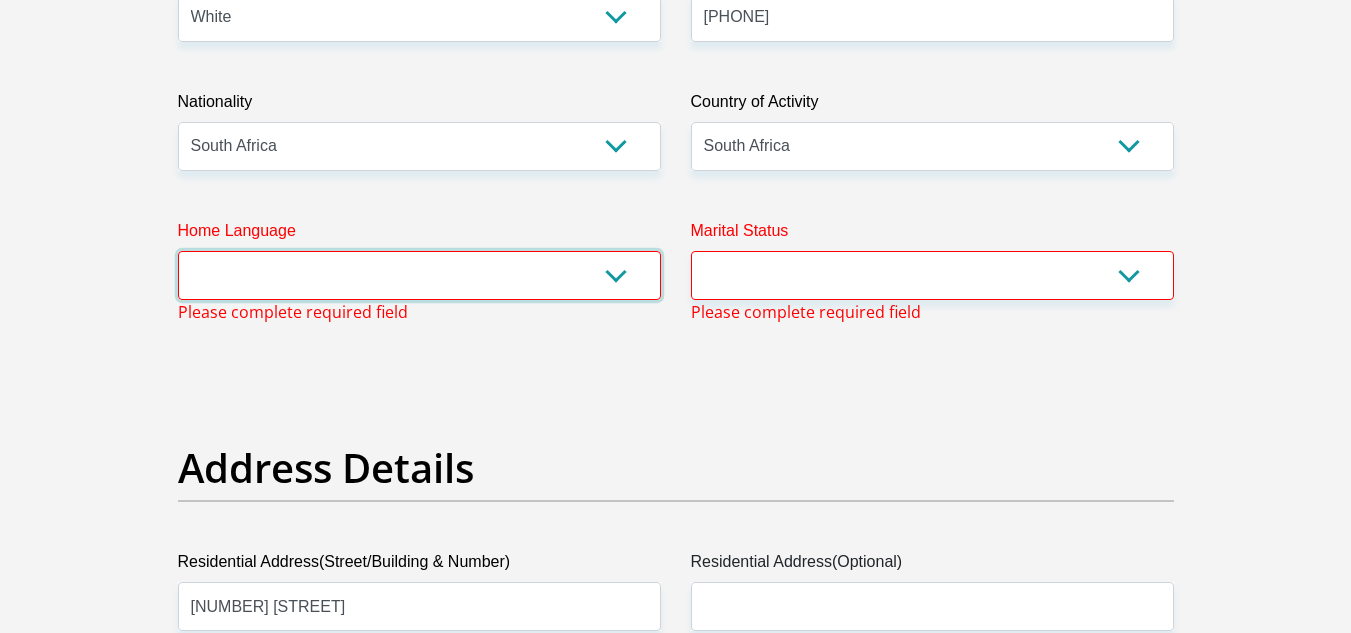 click on "Afrikaans
English
Sepedi
South Ndebele
Southern Sotho
Swati
Tsonga
Tswana
Venda
Xhosa
Zulu
Other" at bounding box center [419, 275] 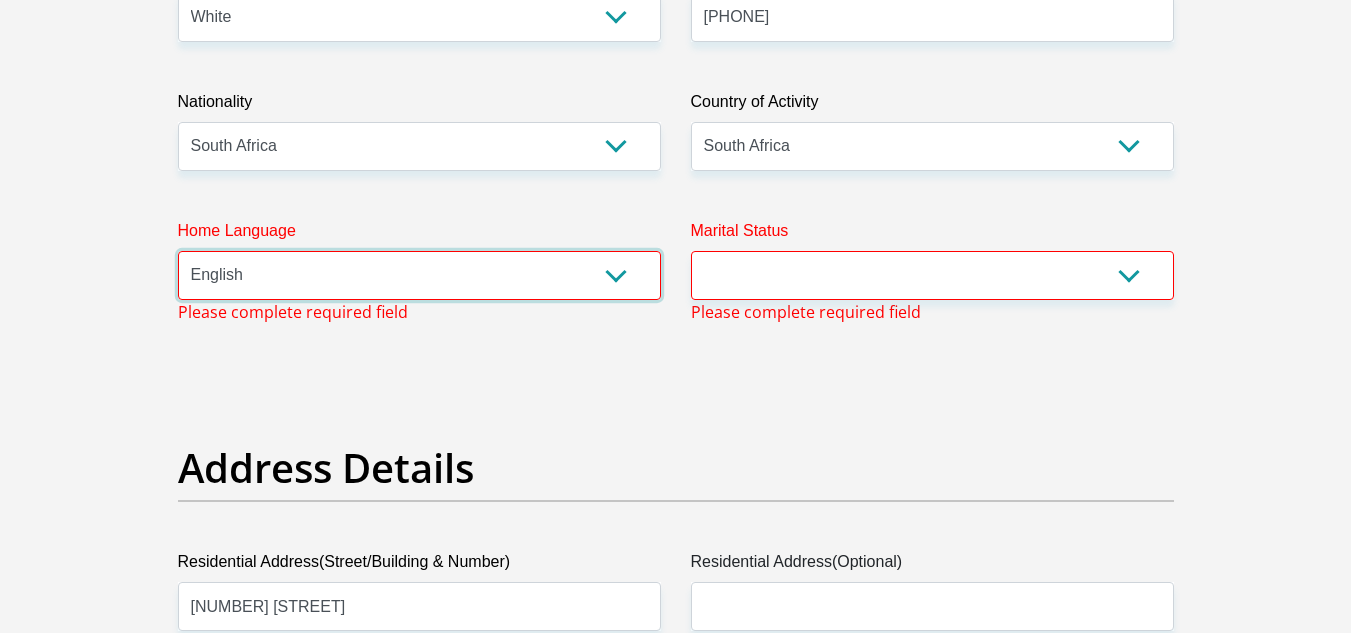 click on "Afrikaans
English
Sepedi
South Ndebele
Southern Sotho
Swati
Tsonga
Tswana
Venda
Xhosa
Zulu
Other" at bounding box center (419, 275) 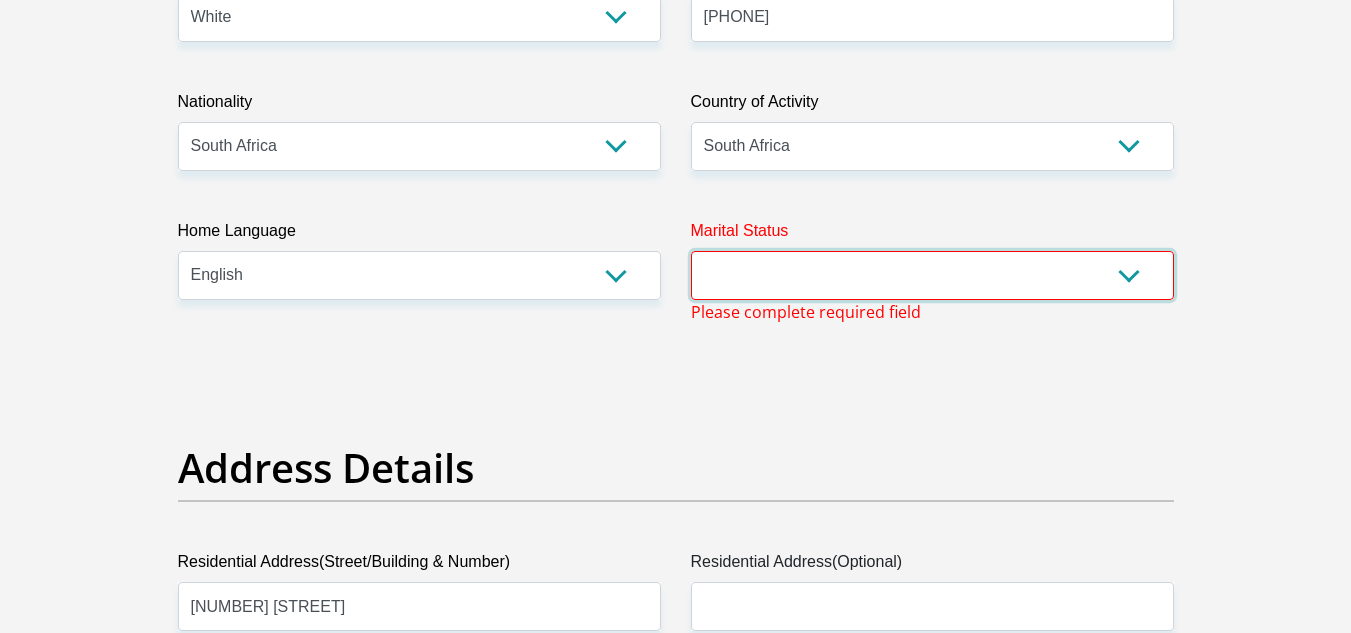 click on "Married ANC
Single
Divorced
Widowed
Married COP or Customary Law" at bounding box center [932, 275] 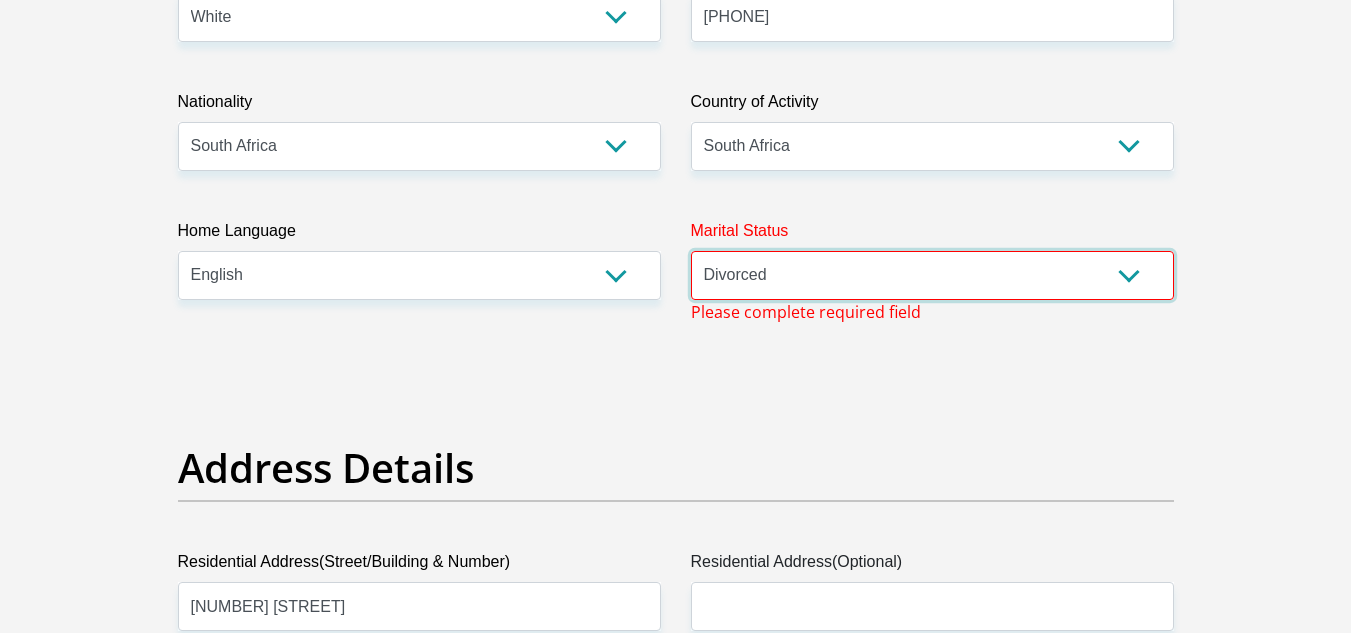 click on "Married ANC
Single
Divorced
Widowed
Married COP or Customary Law" at bounding box center (932, 275) 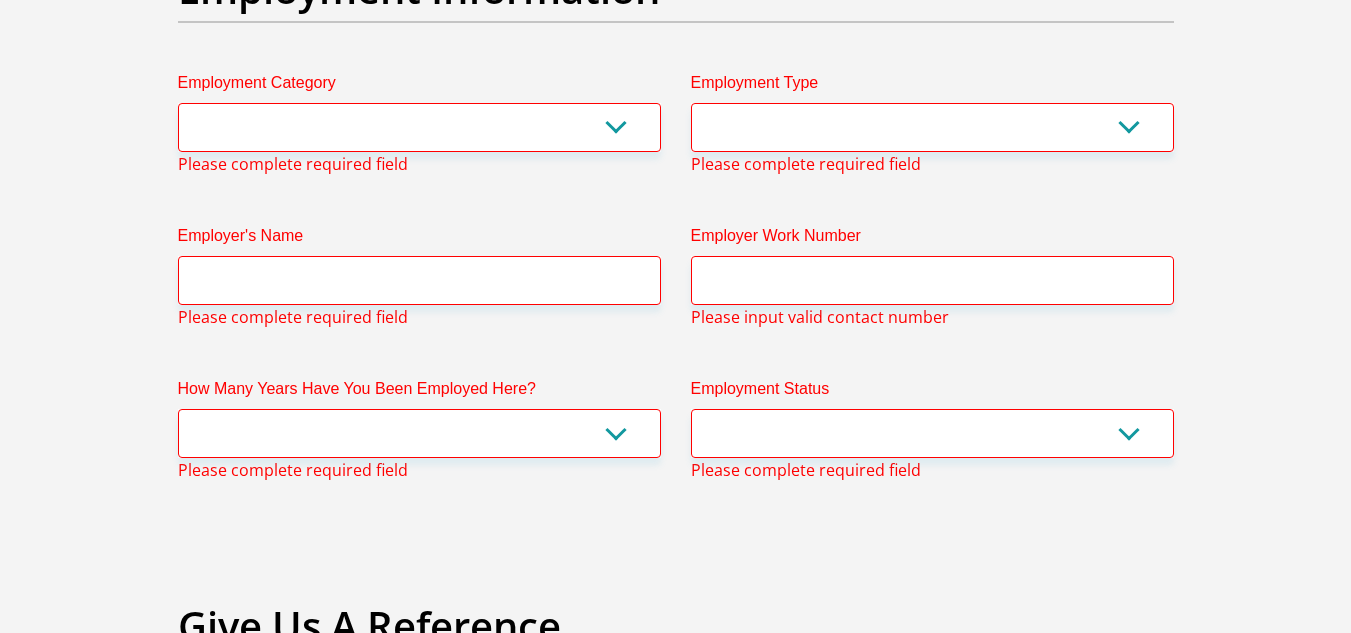 scroll, scrollTop: 3697, scrollLeft: 0, axis: vertical 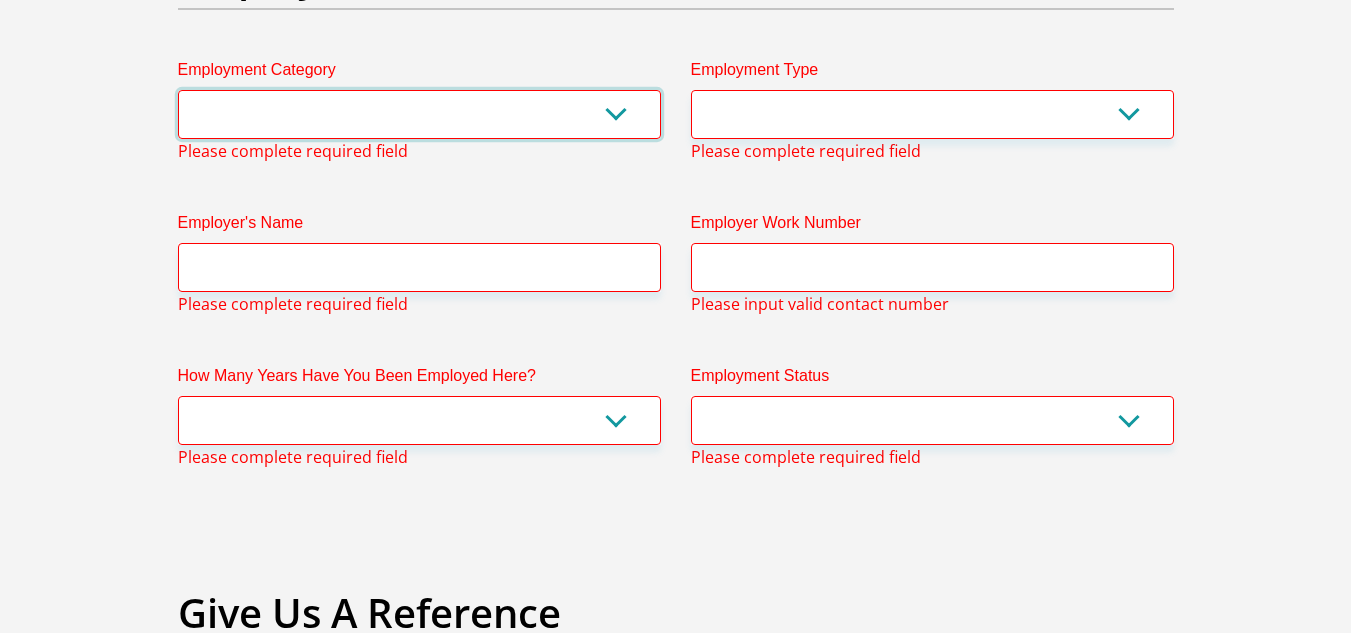 click on "AGRICULTURE
ALCOHOL & TOBACCO
CONSTRUCTION MATERIALS
METALLURGY
EQUIPMENT FOR RENEWABLE ENERGY
SPECIALIZED CONTRACTORS
CAR
GAMING (INCL. INTERNET
OTHER WHOLESALE
UNLICENSED PHARMACEUTICALS
CURRENCY EXCHANGE HOUSES
OTHER FINANCIAL INSTITUTIONS & INSURANCE
REAL ESTATE AGENTS
OIL & GAS
OTHER MATERIALS (E.G. IRON ORE)
PRECIOUS STONES & PRECIOUS METALS
POLITICAL ORGANIZATIONS
RELIGIOUS ORGANIZATIONS(NOT SECTS)
ACTI. HAVING BUSINESS DEAL WITH PUBLIC ADMINISTRATION
LAUNDROMATS" at bounding box center [419, 114] 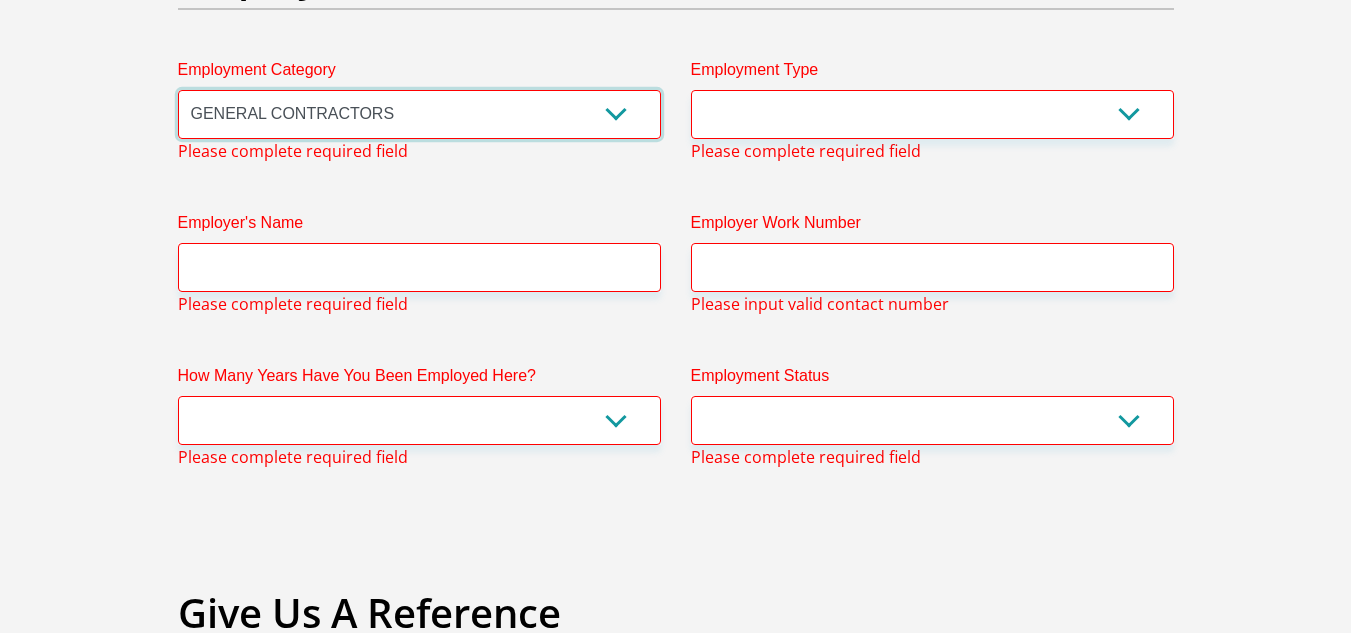 click on "AGRICULTURE
ALCOHOL & TOBACCO
CONSTRUCTION MATERIALS
METALLURGY
EQUIPMENT FOR RENEWABLE ENERGY
SPECIALIZED CONTRACTORS
CAR
GAMING (INCL. INTERNET
OTHER WHOLESALE
UNLICENSED PHARMACEUTICALS
CURRENCY EXCHANGE HOUSES
OTHER FINANCIAL INSTITUTIONS & INSURANCE
REAL ESTATE AGENTS
OIL & GAS
OTHER MATERIALS (E.G. IRON ORE)
PRECIOUS STONES & PRECIOUS METALS
POLITICAL ORGANIZATIONS
RELIGIOUS ORGANIZATIONS(NOT SECTS)
ACTI. HAVING BUSINESS DEAL WITH PUBLIC ADMINISTRATION
LAUNDROMATS" at bounding box center (419, 114) 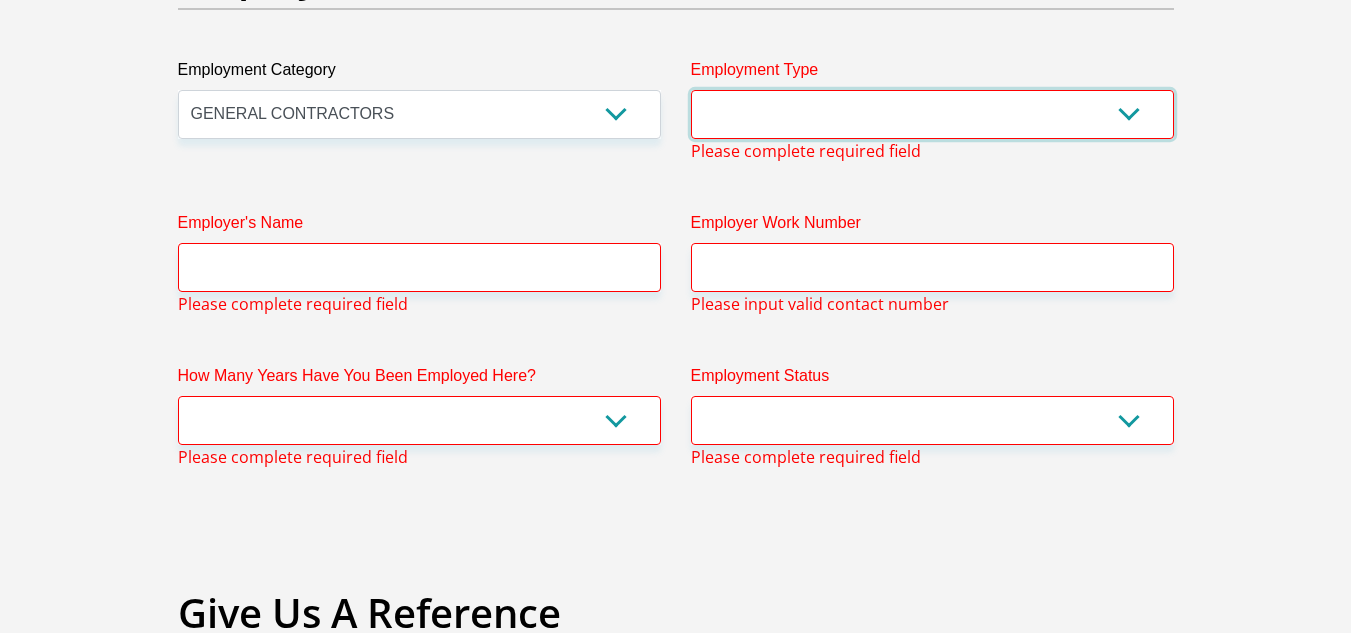 click on "College/Lecturer
Craft Seller
Creative
Driver
Executive
Farmer
Forces - Non Commissioned
Forces - Officer
Hawker
Housewife
Labourer
Licenced Professional
Manager
Miner
Non Licenced Professional
Office Staff/Clerk
Outside Worker
Pensioner
Permanent Teacher
Production/Manufacturing
Sales
Self-Employed
Semi-Professional Worker
Service Industry  Social Worker  Student" at bounding box center [932, 114] 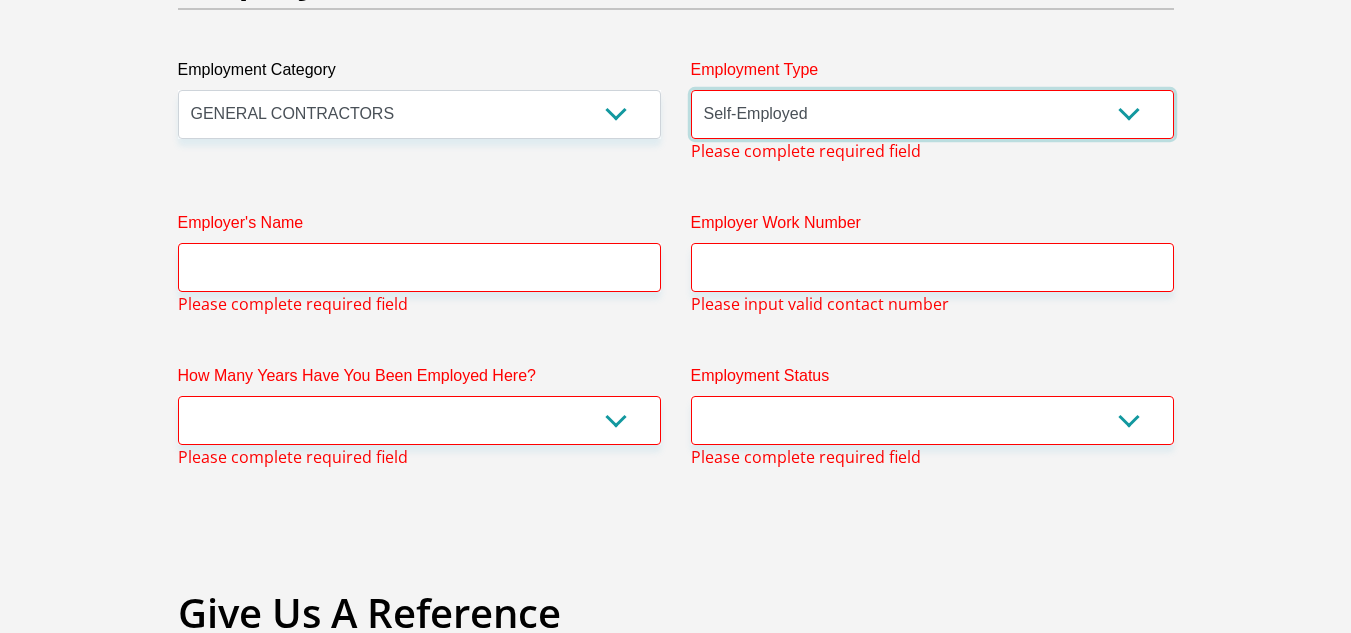 click on "College/Lecturer
Craft Seller
Creative
Driver
Executive
Farmer
Forces - Non Commissioned
Forces - Officer
Hawker
Housewife
Labourer
Licenced Professional
Manager
Miner
Non Licenced Professional
Office Staff/Clerk
Outside Worker
Pensioner
Permanent Teacher
Production/Manufacturing
Sales
Self-Employed
Semi-Professional Worker
Service Industry  Social Worker  Student" at bounding box center (932, 114) 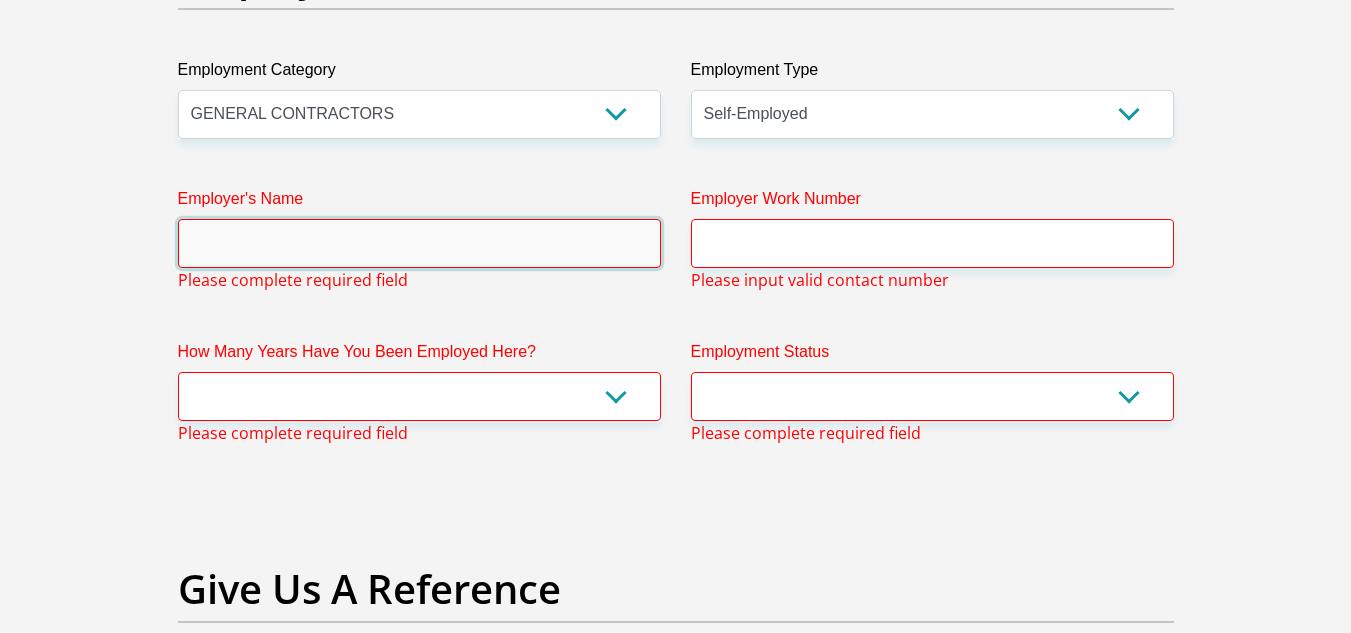 click on "Employer's Name" at bounding box center [419, 243] 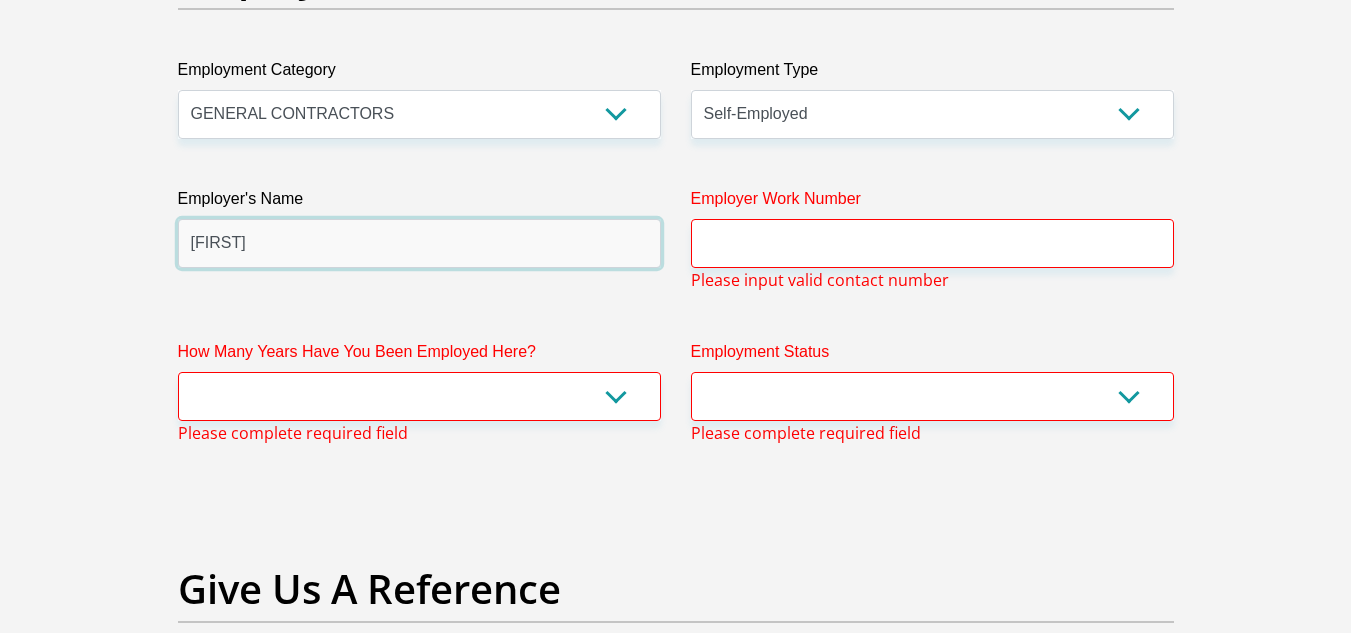type on "[FIRST]" 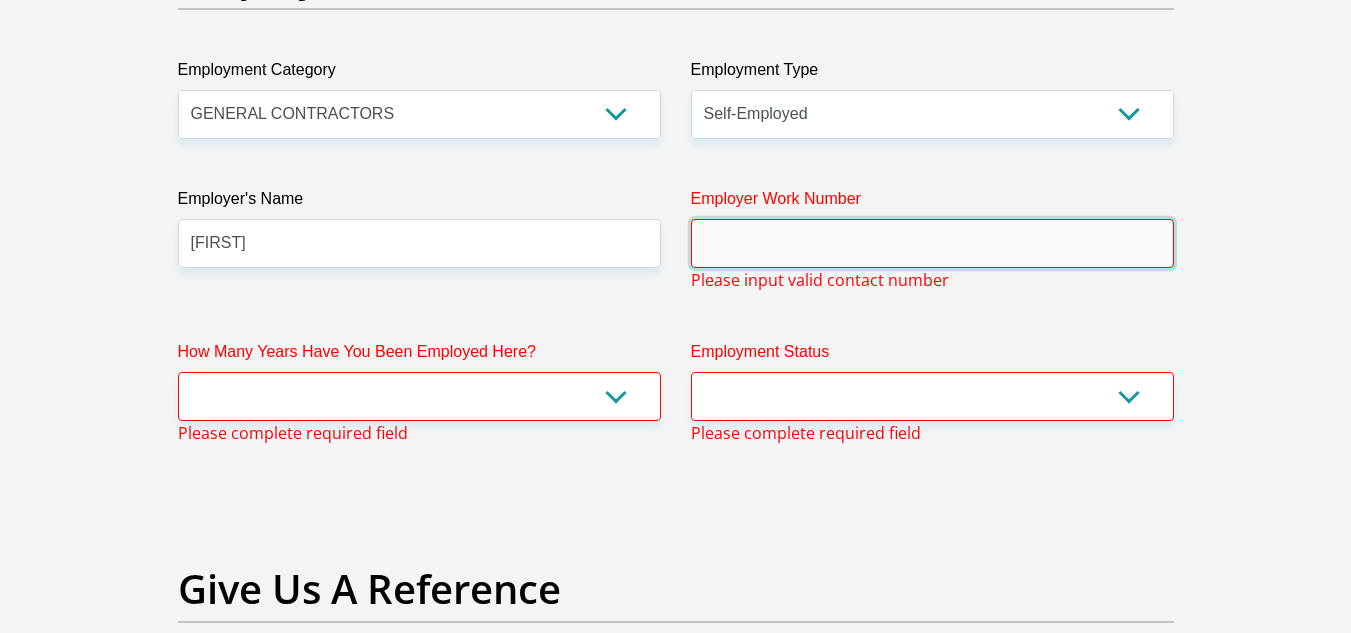 click on "Employer Work Number" at bounding box center (932, 243) 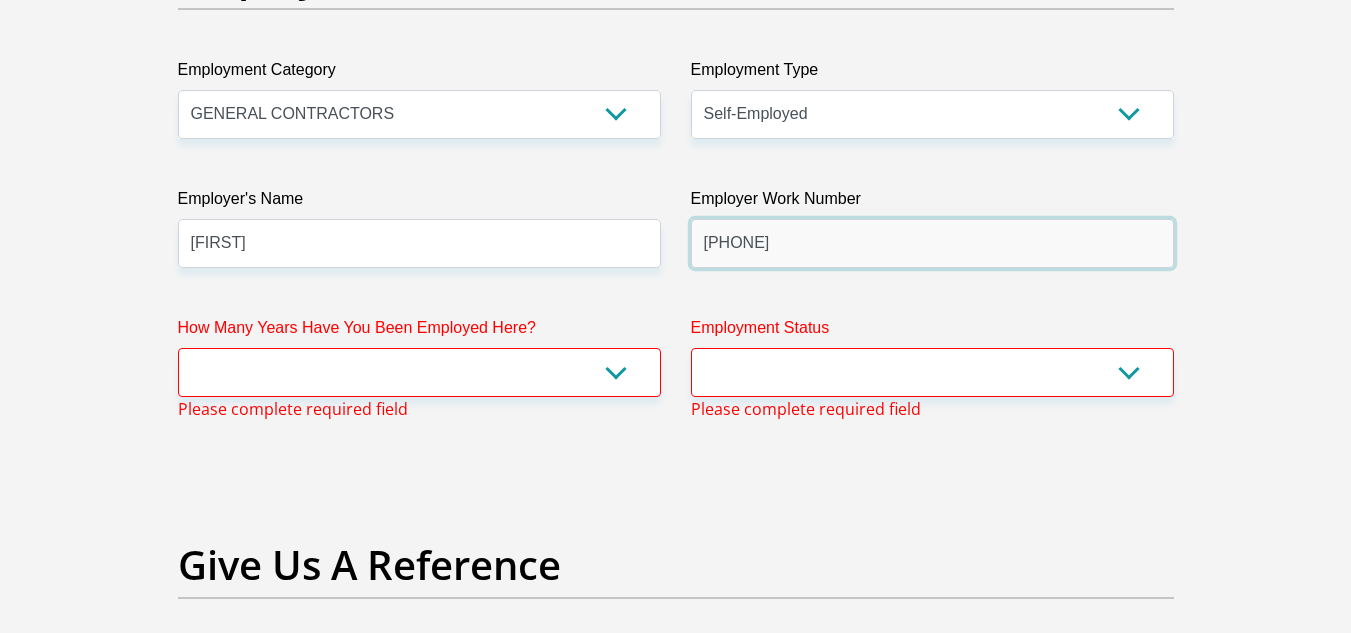 type on "[PHONE]" 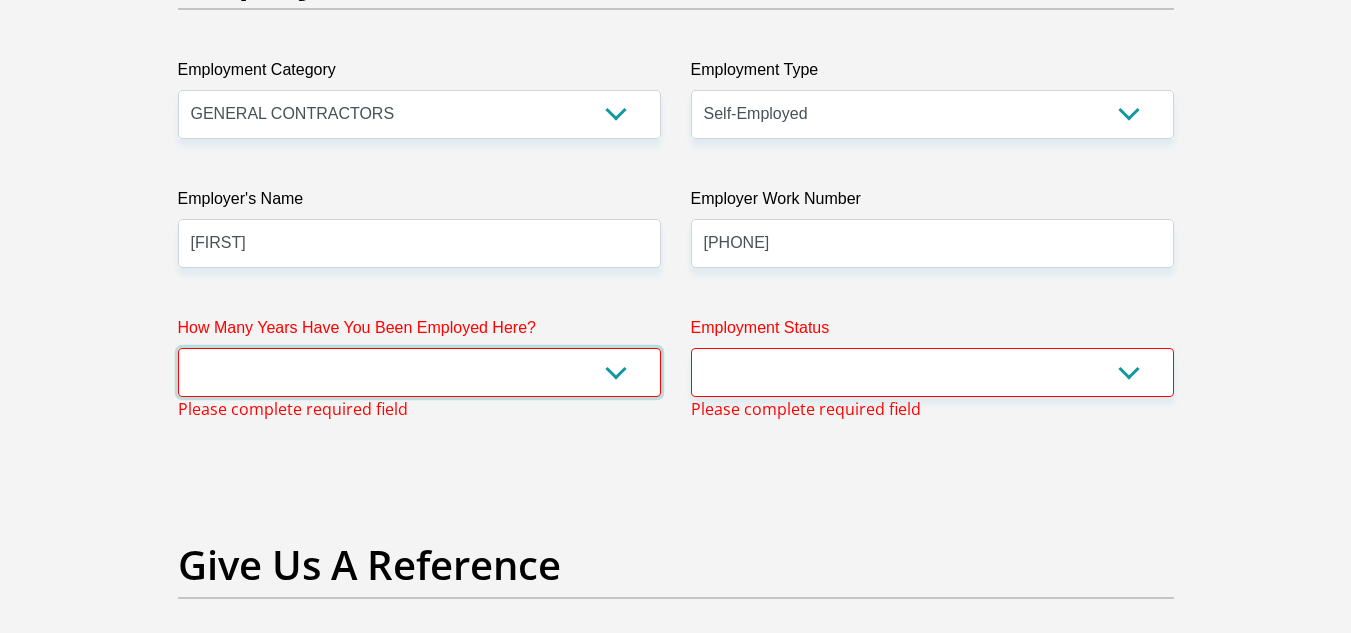 click on "less than 1 year
1-3 years
3-5 years
5+ years" at bounding box center [419, 372] 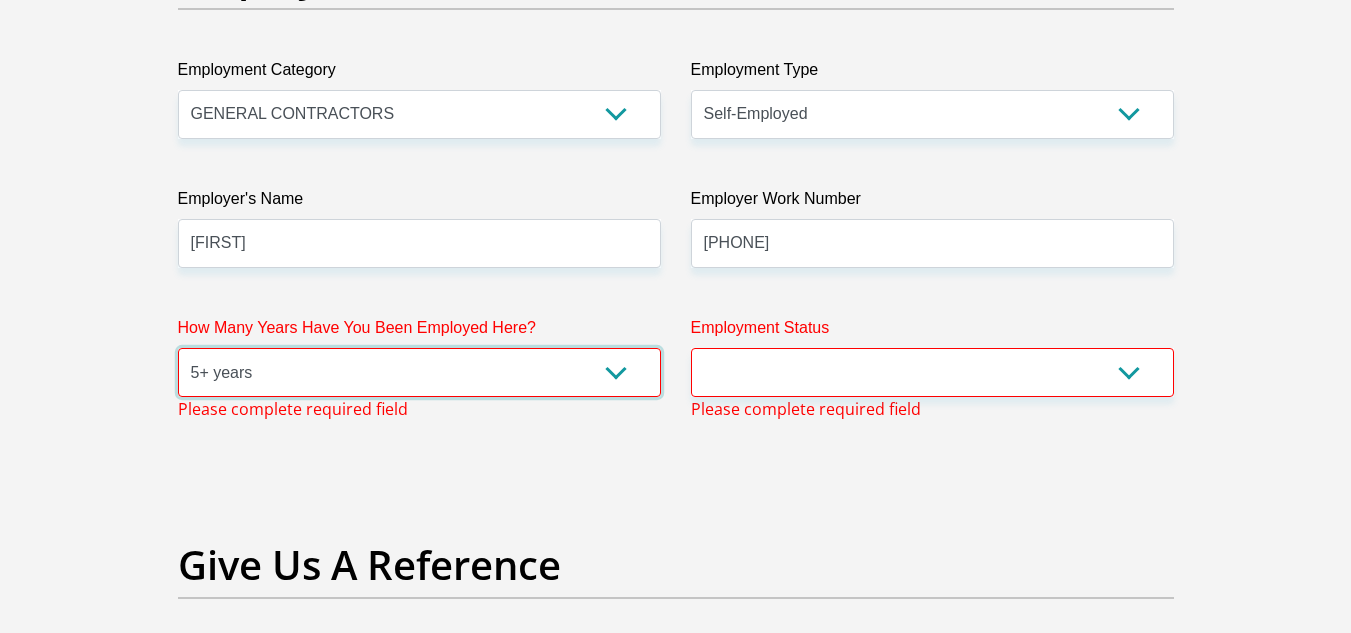 click on "less than 1 year
1-3 years
3-5 years
5+ years" at bounding box center [419, 372] 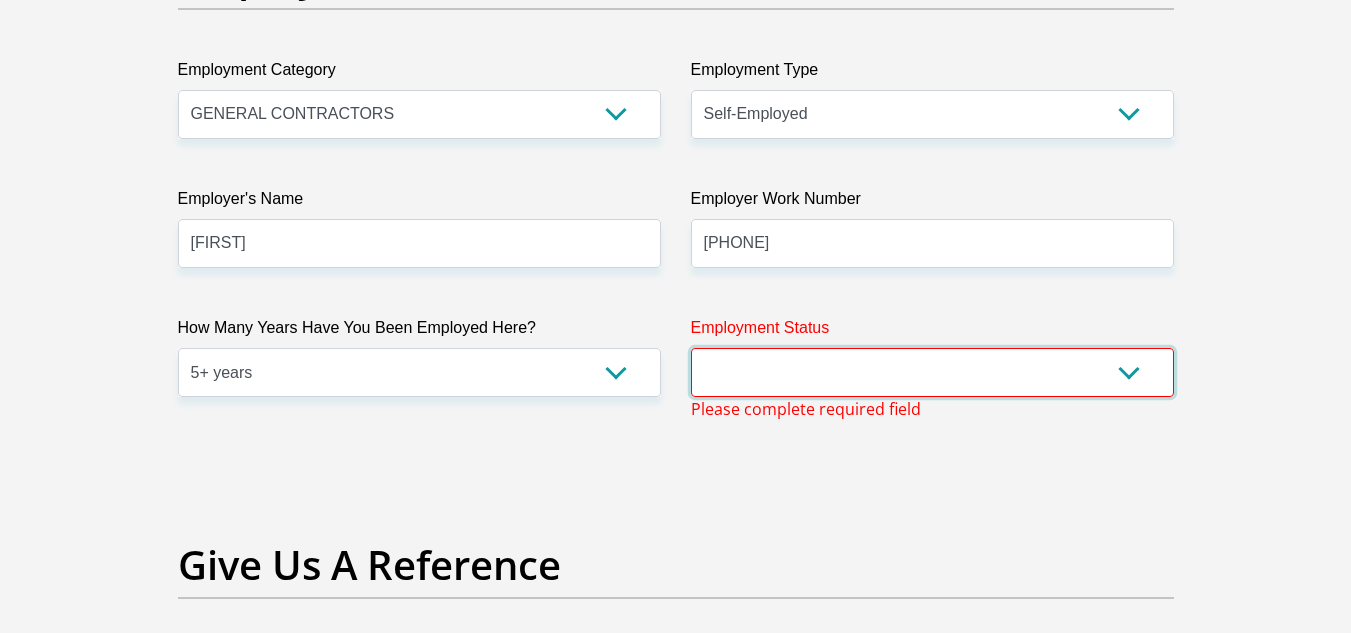 click on "Permanent/Full-time
Part-time/Casual
Contract Worker
Self-Employed
Housewife
Retired
Student
Medically Boarded
Disability
Unemployed" at bounding box center (932, 372) 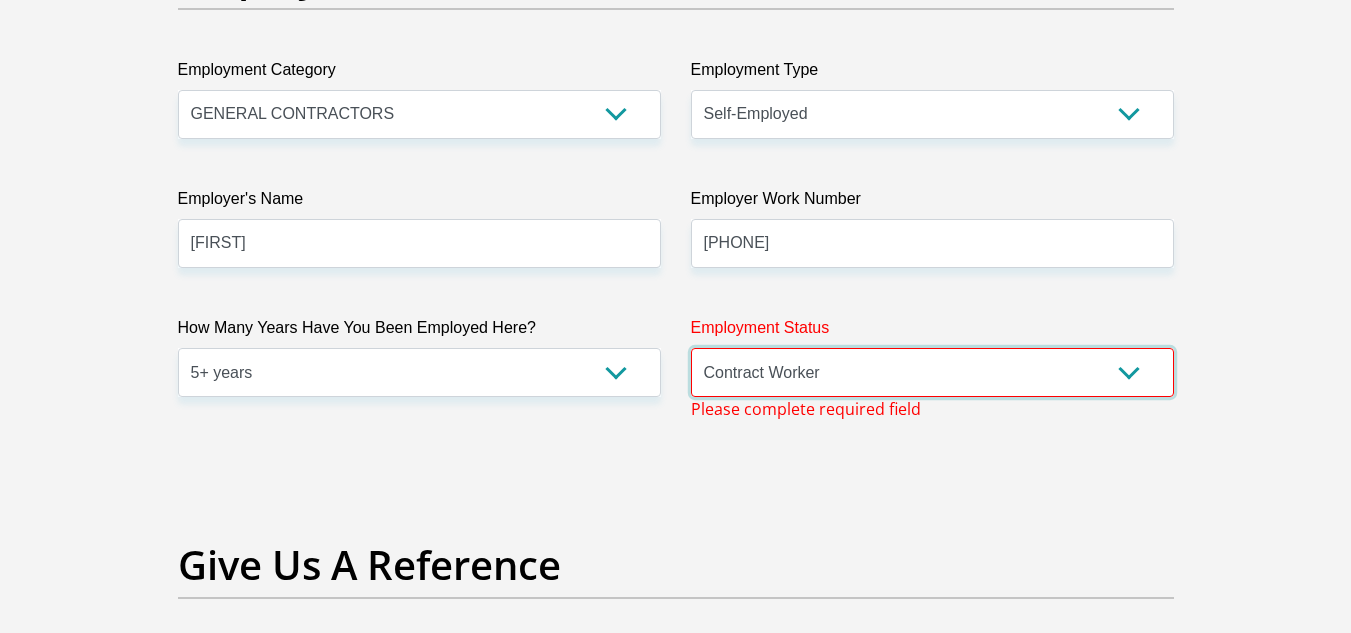 click on "Permanent/Full-time
Part-time/Casual
Contract Worker
Self-Employed
Housewife
Retired
Student
Medically Boarded
Disability
Unemployed" at bounding box center [932, 372] 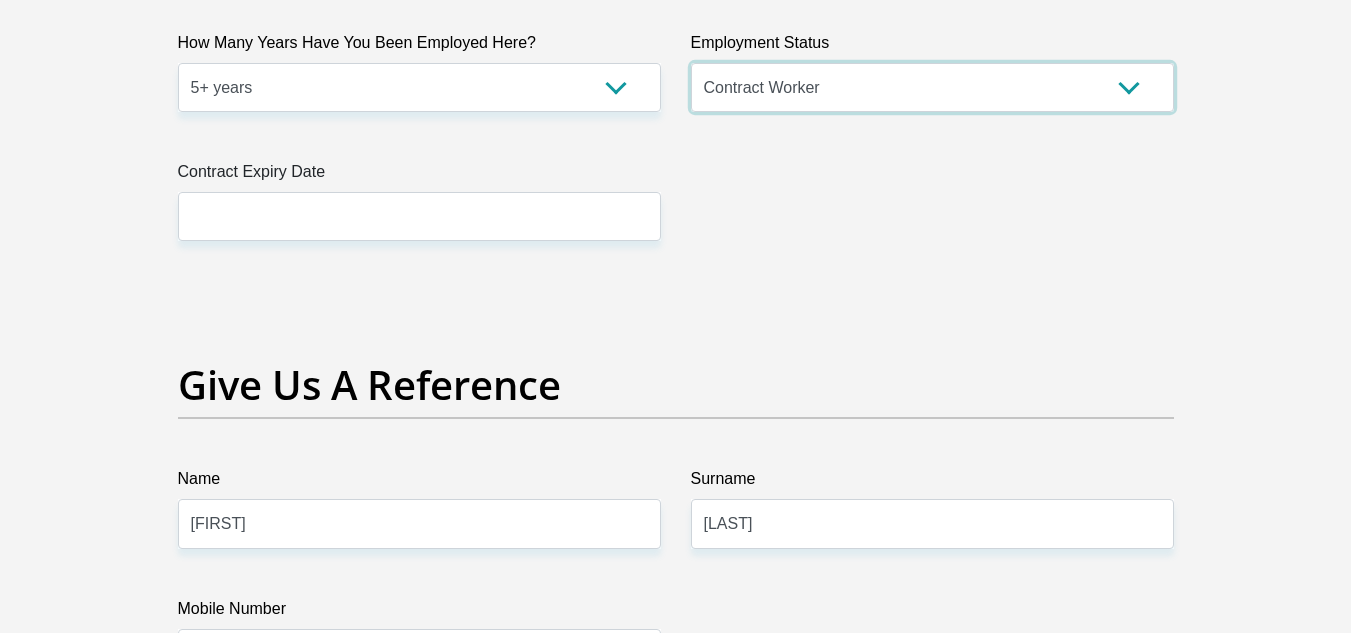 scroll, scrollTop: 3969, scrollLeft: 0, axis: vertical 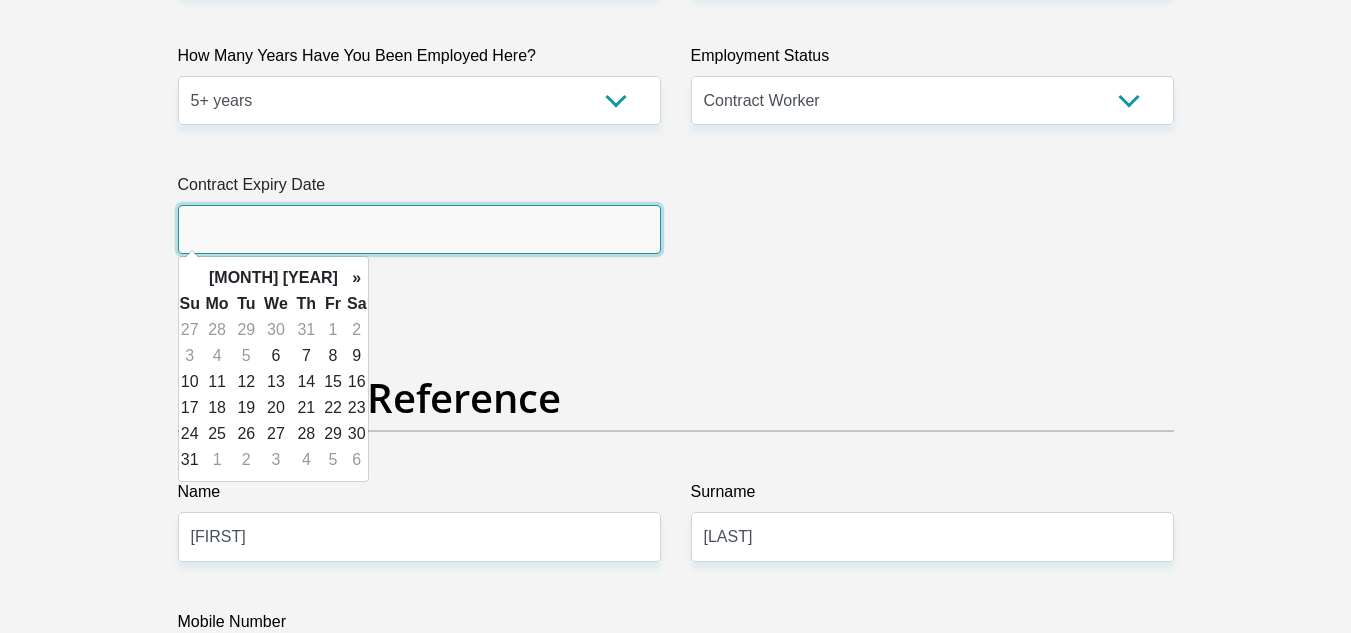 click at bounding box center [419, 229] 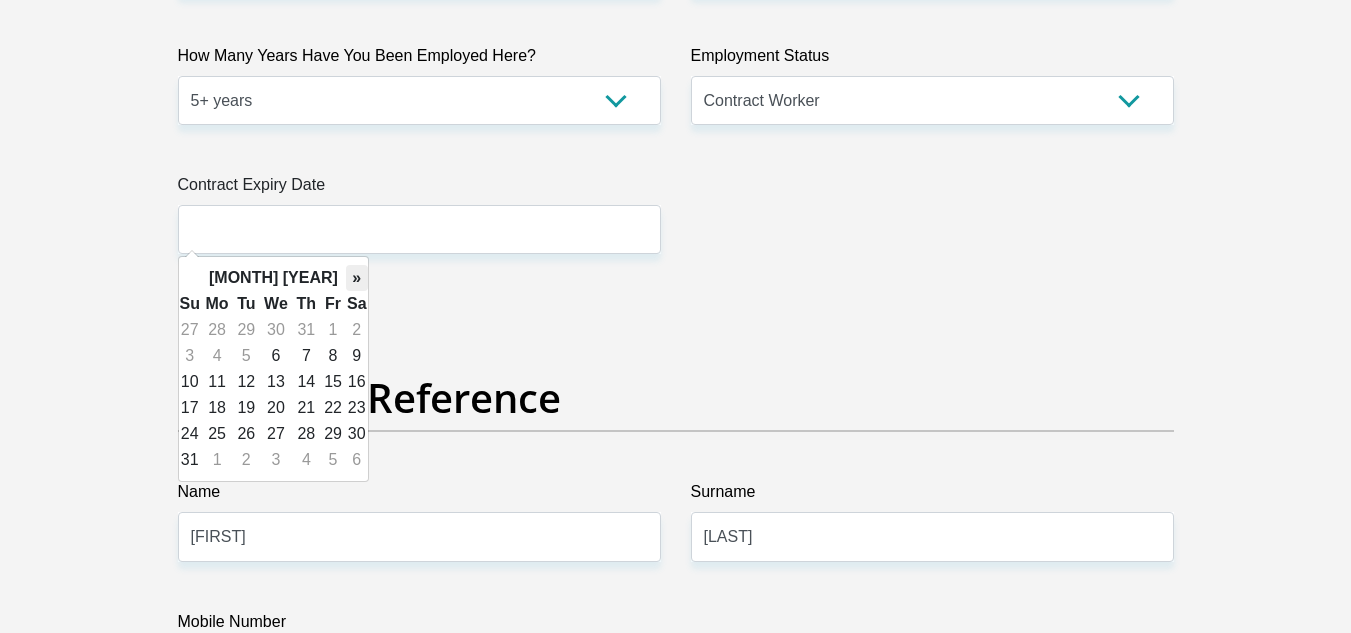 click on "»" at bounding box center [357, 278] 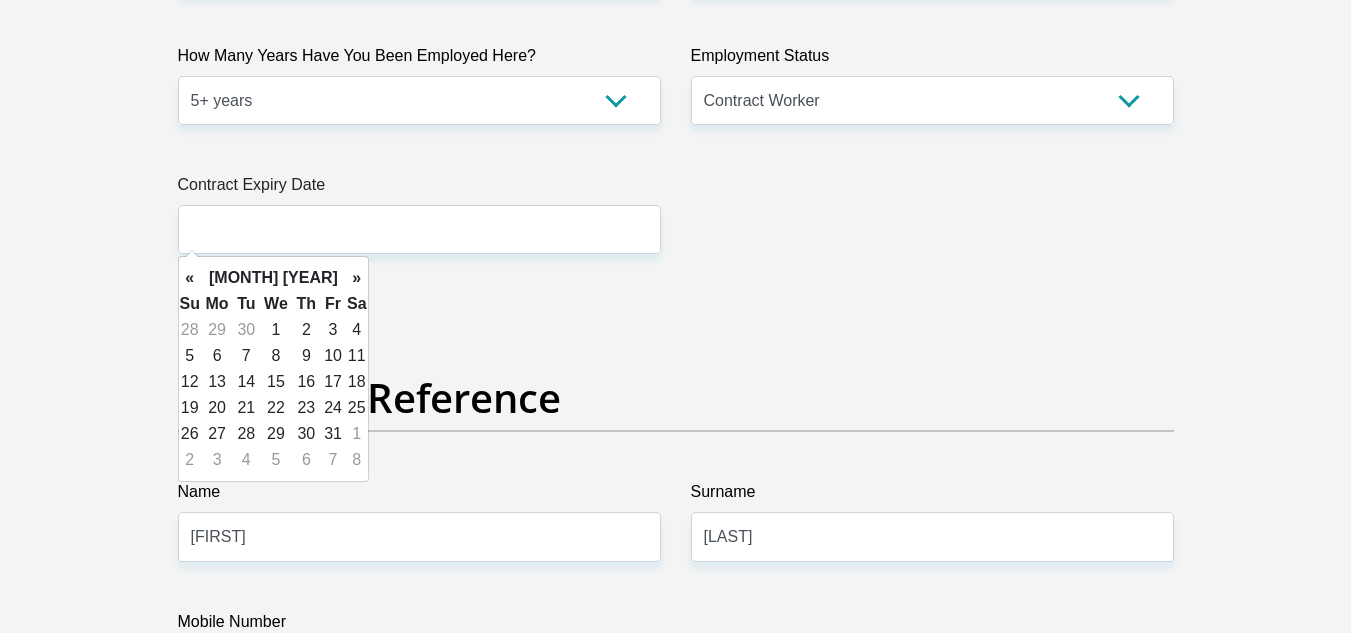 click on "»" at bounding box center [357, 278] 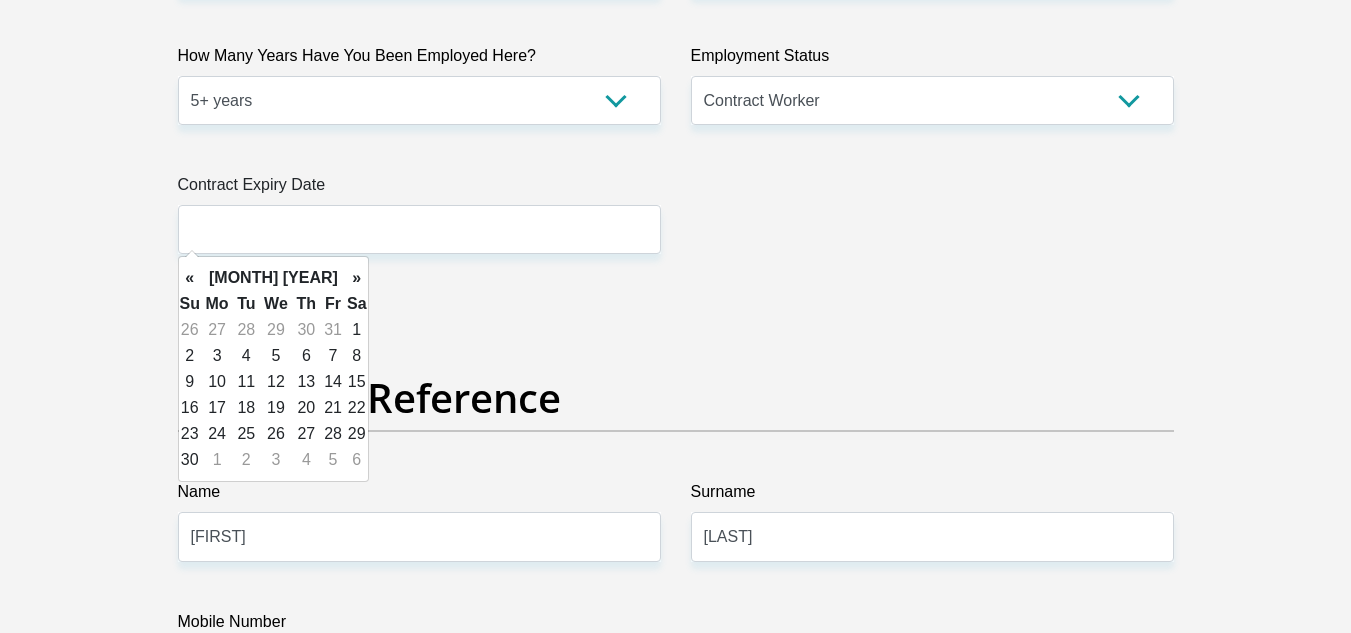 click on "»" at bounding box center (357, 278) 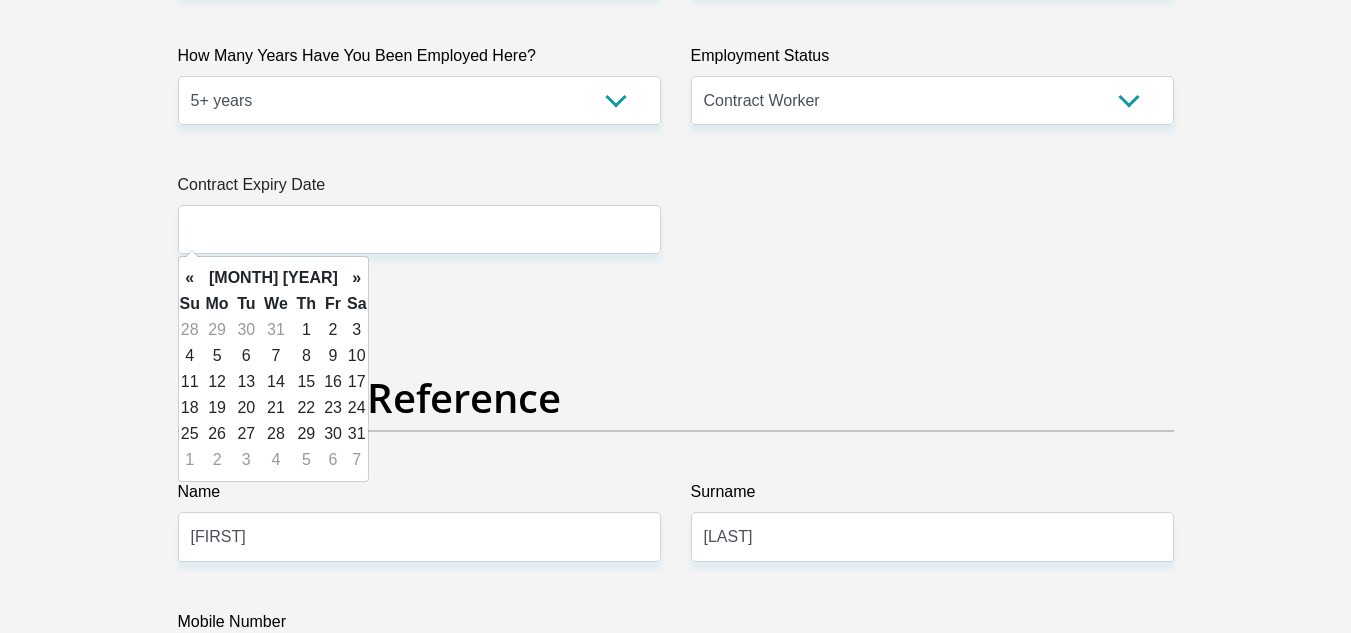 click on "»" at bounding box center (357, 278) 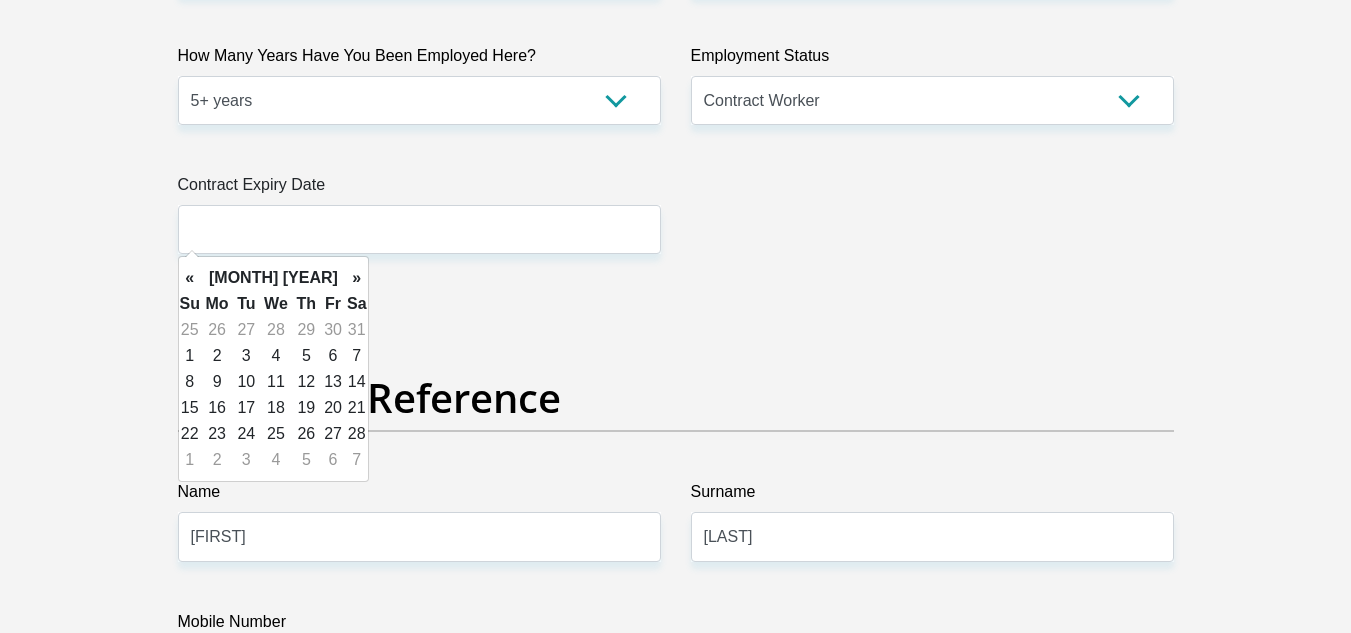 click on "»" at bounding box center [357, 278] 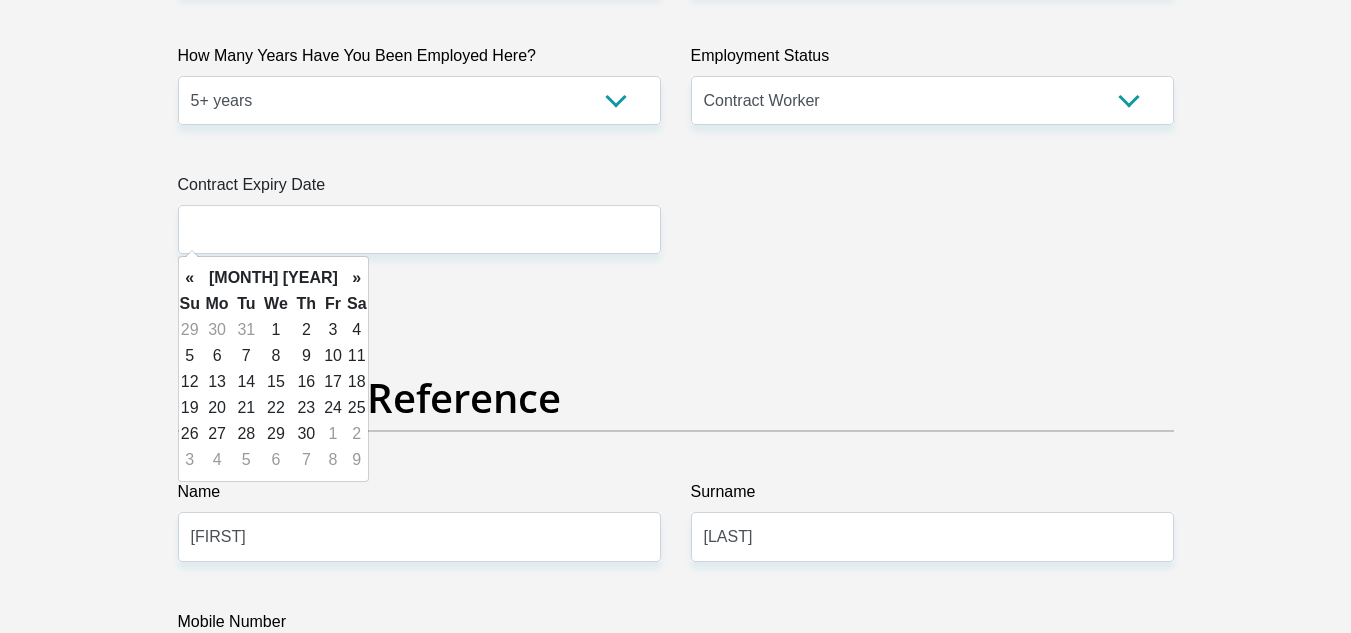 click on "»" at bounding box center (357, 278) 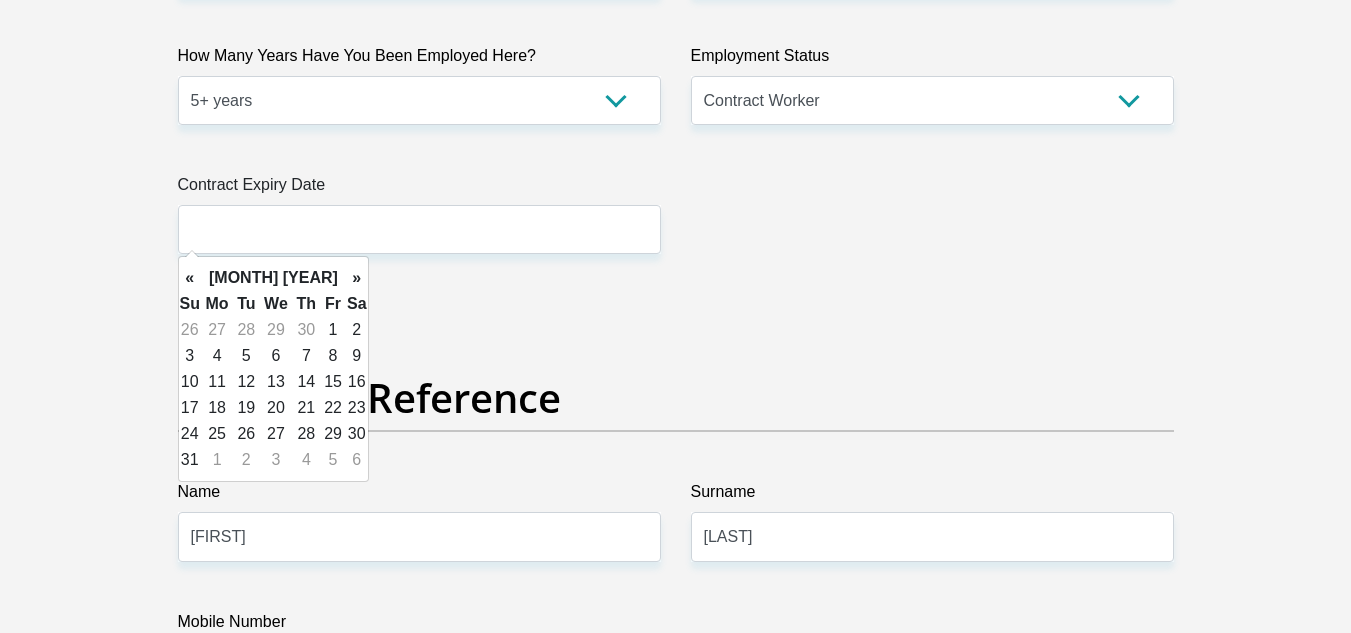 click on "»" at bounding box center (357, 278) 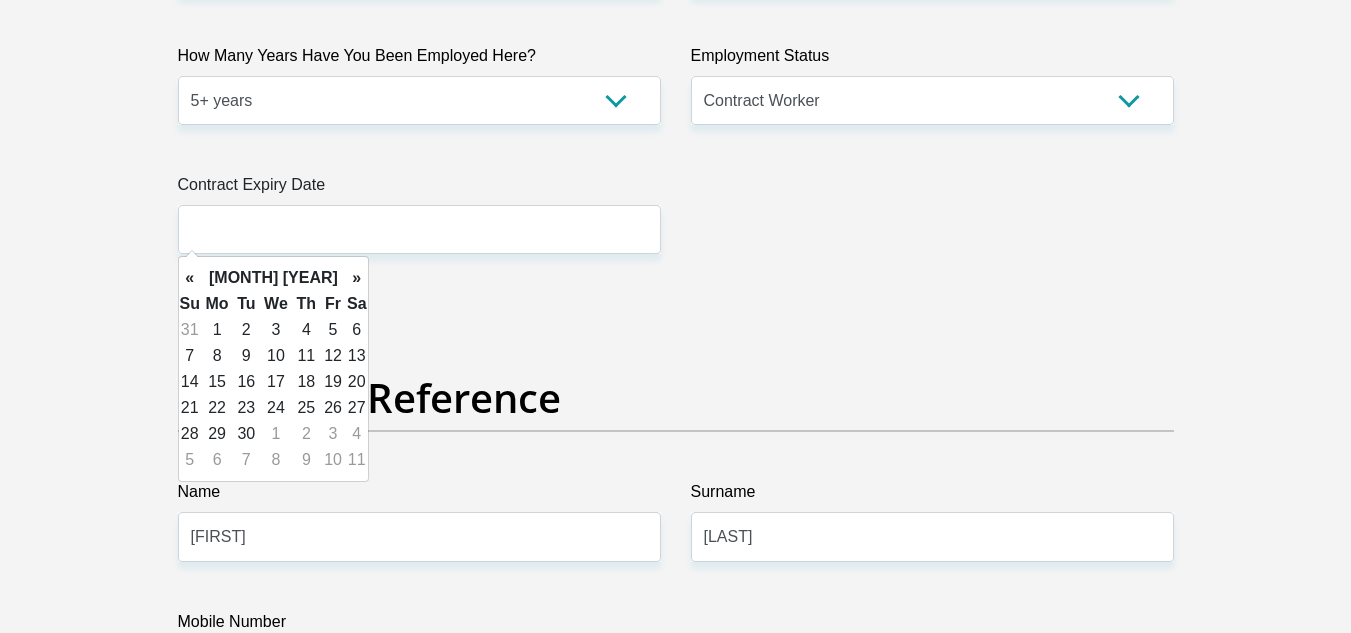 click on "»" at bounding box center [357, 278] 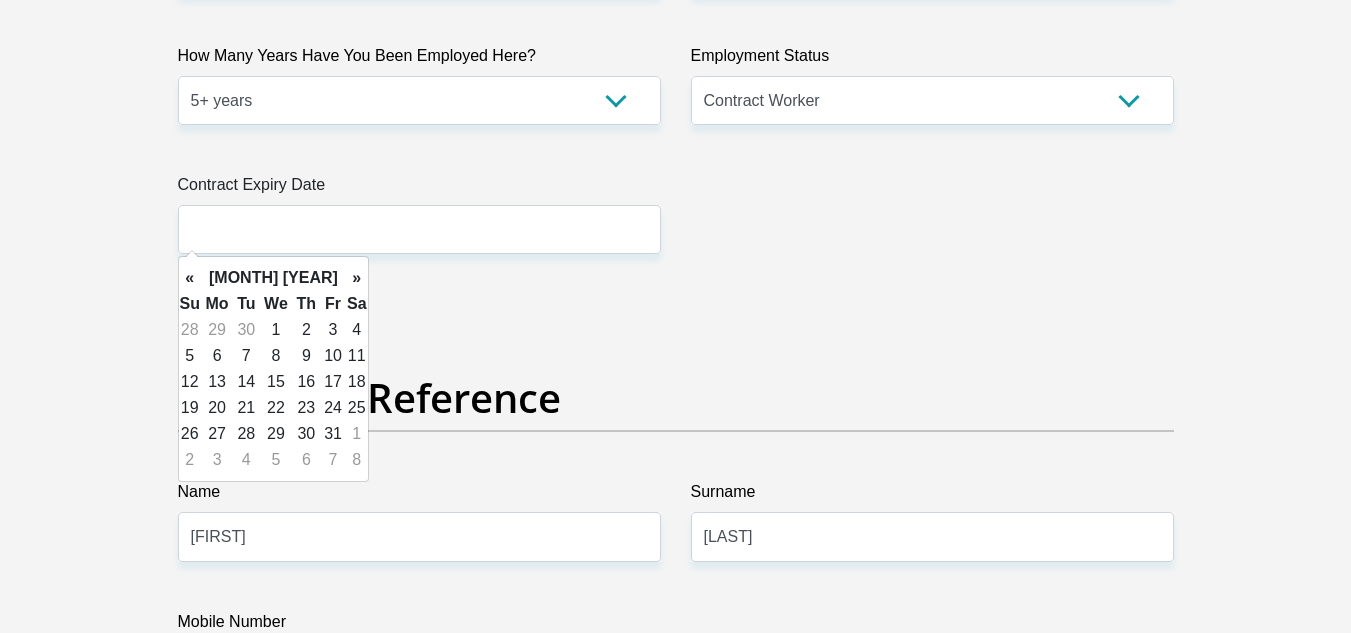 click on "»" at bounding box center (357, 278) 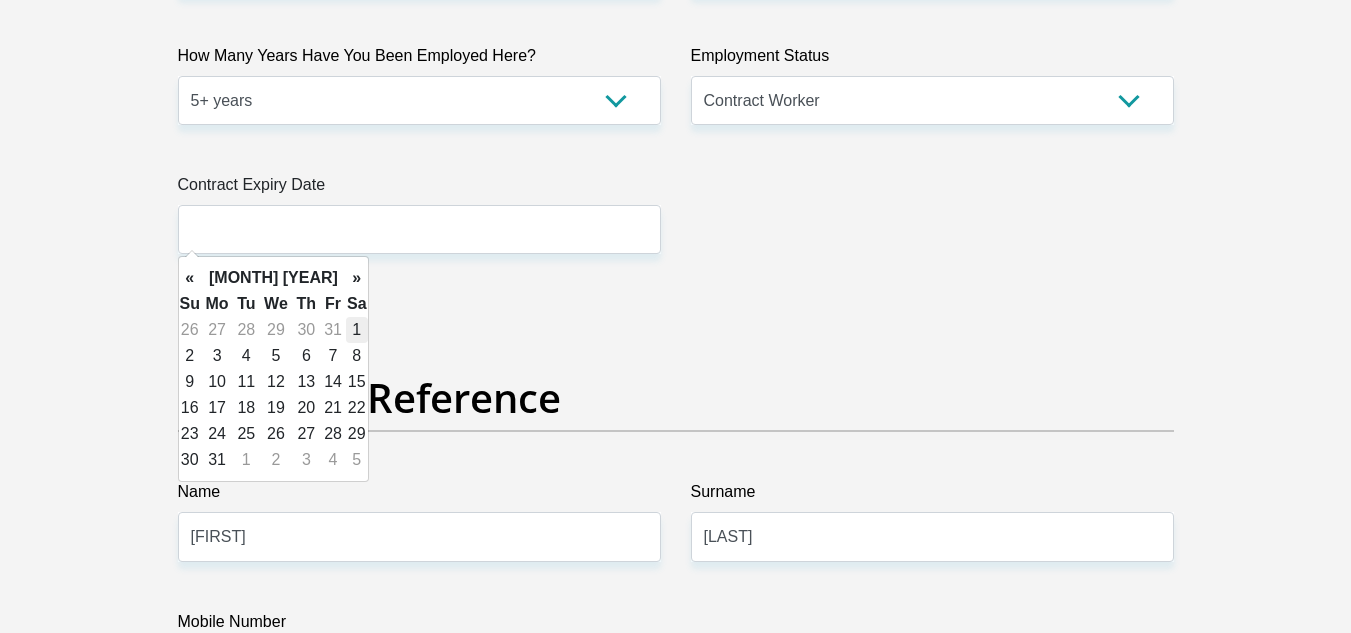 click on "1" at bounding box center (357, 330) 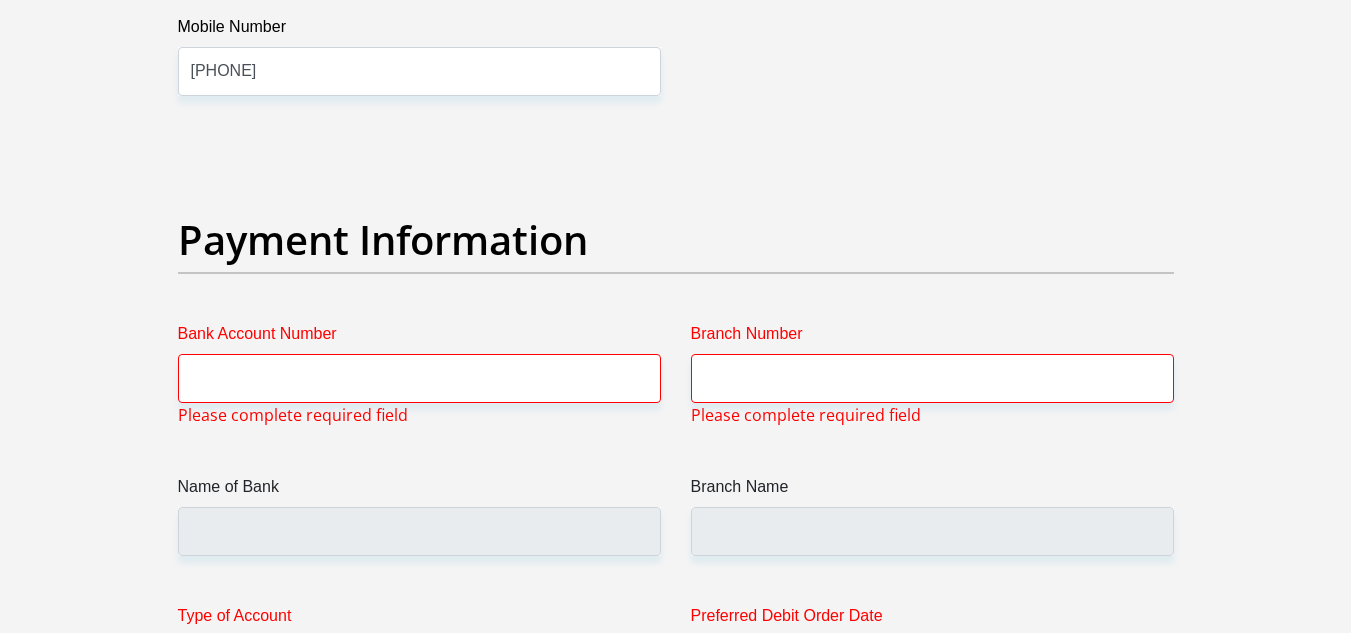 scroll, scrollTop: 4577, scrollLeft: 0, axis: vertical 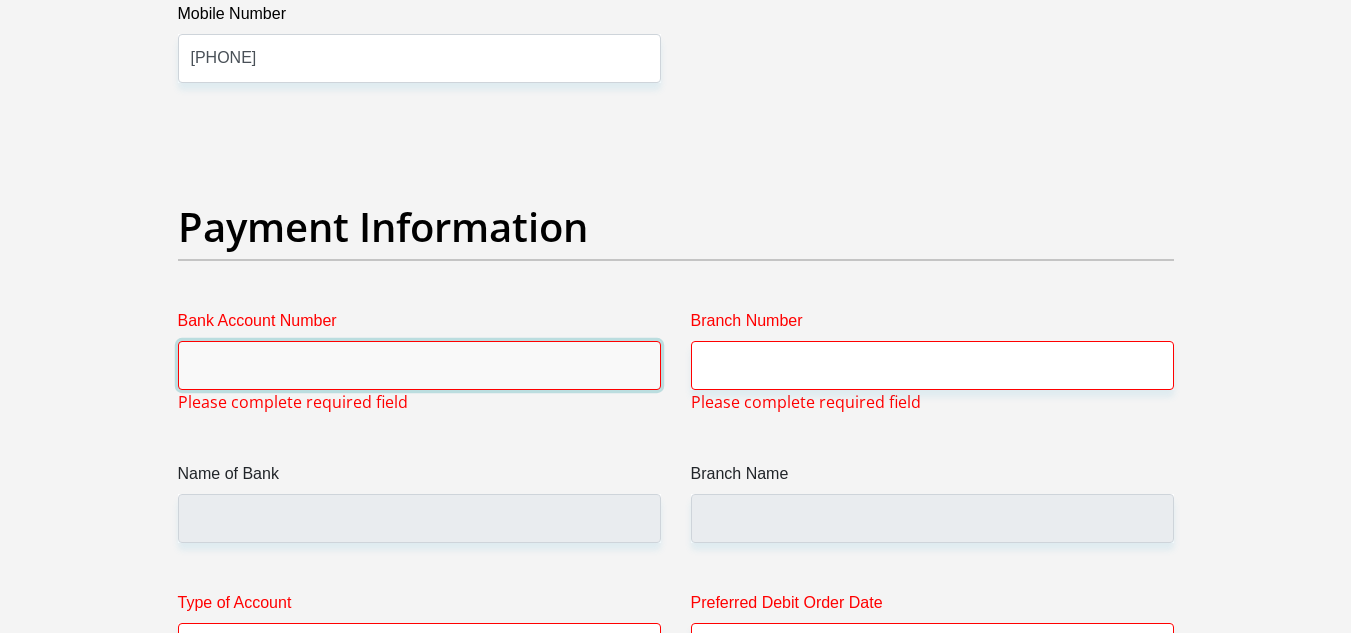 click on "Bank Account Number" at bounding box center [419, 365] 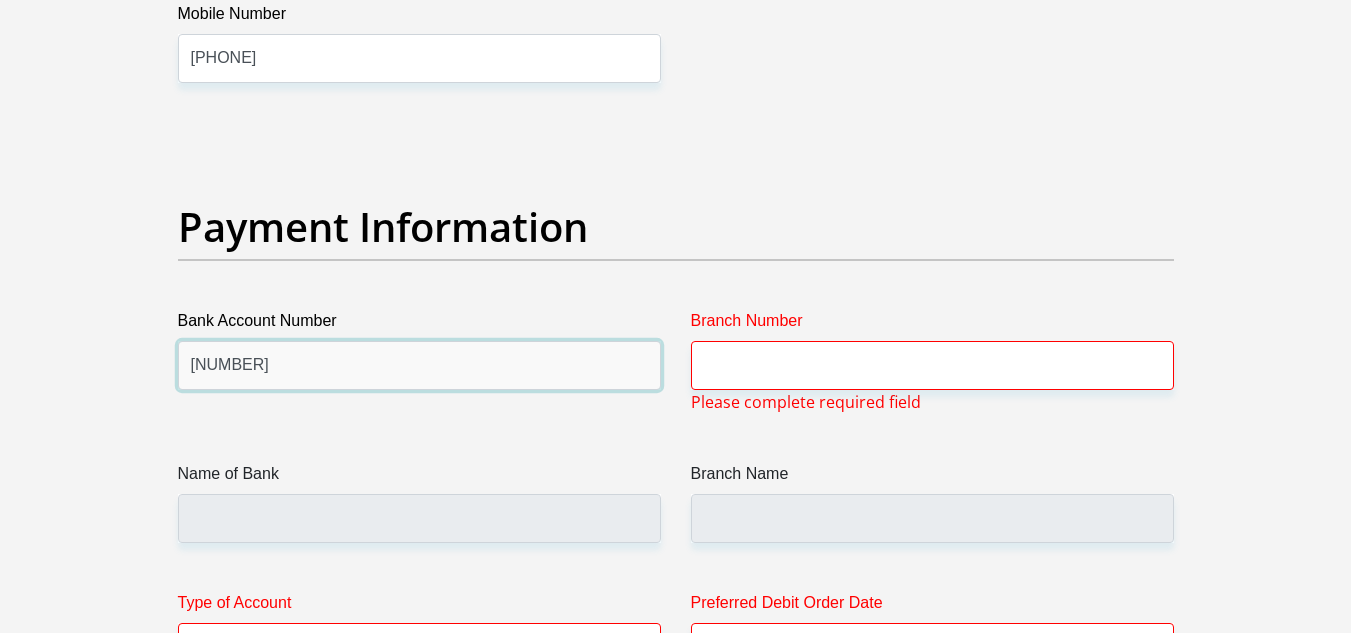 type on "[NUMBER]" 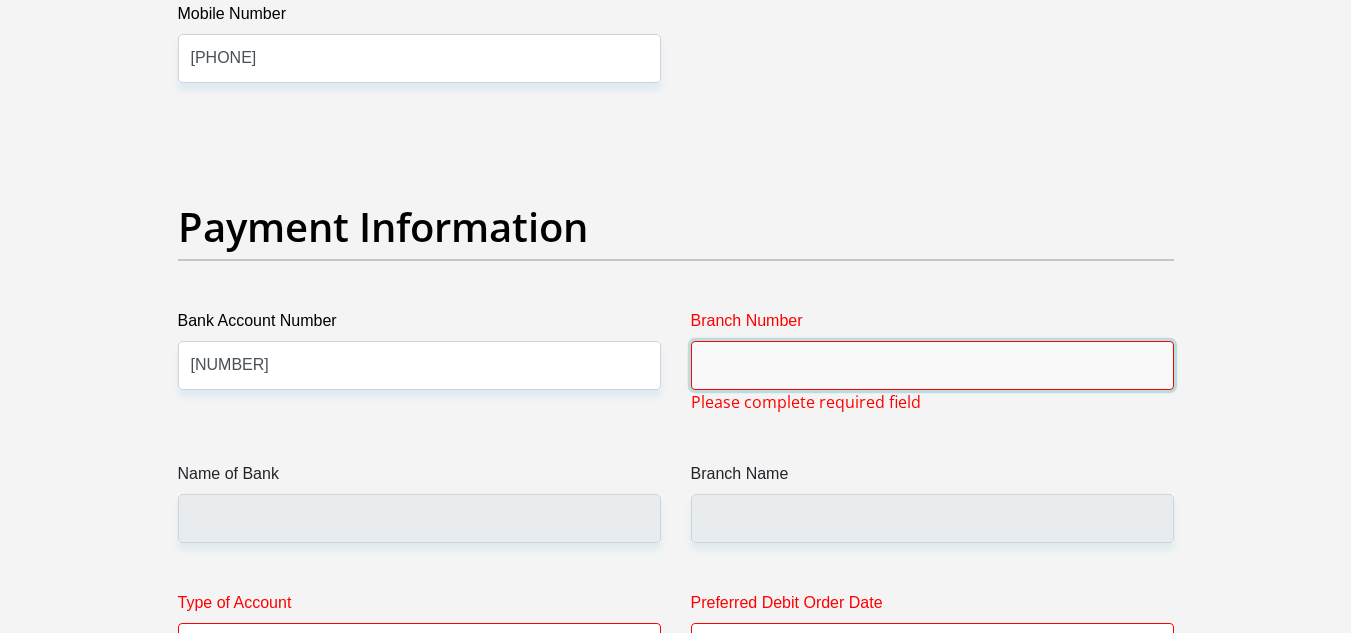 click on "Branch Number" at bounding box center (932, 365) 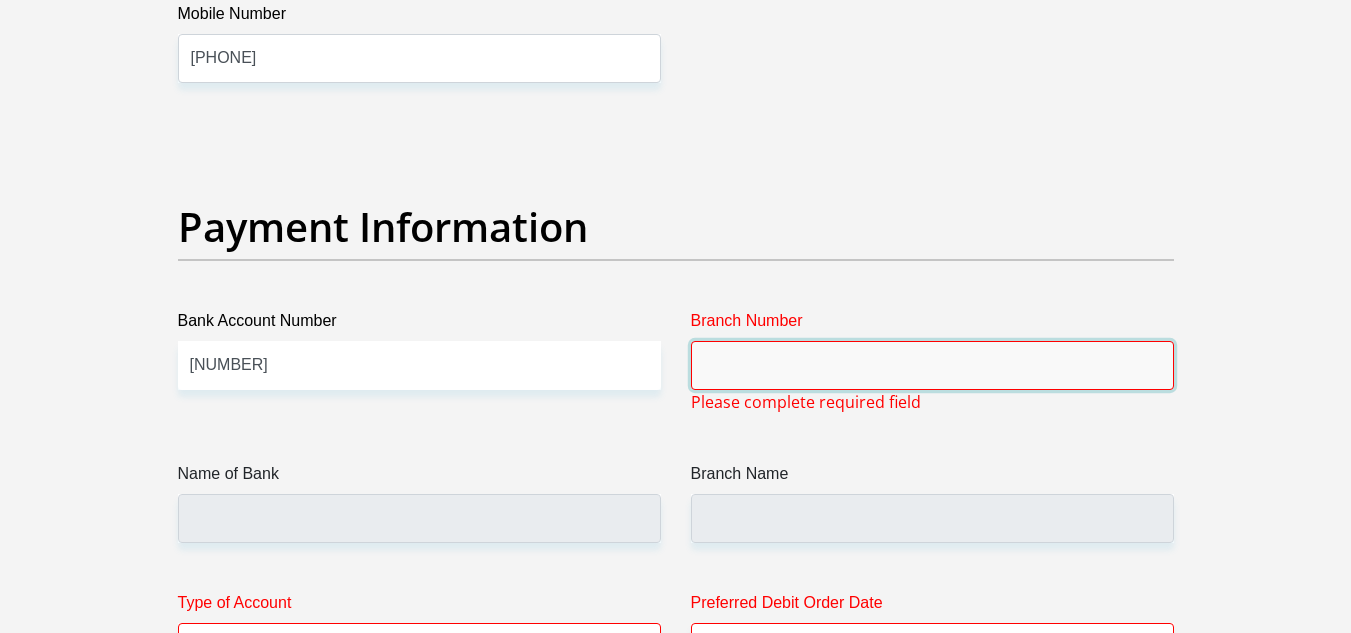 paste on "470010" 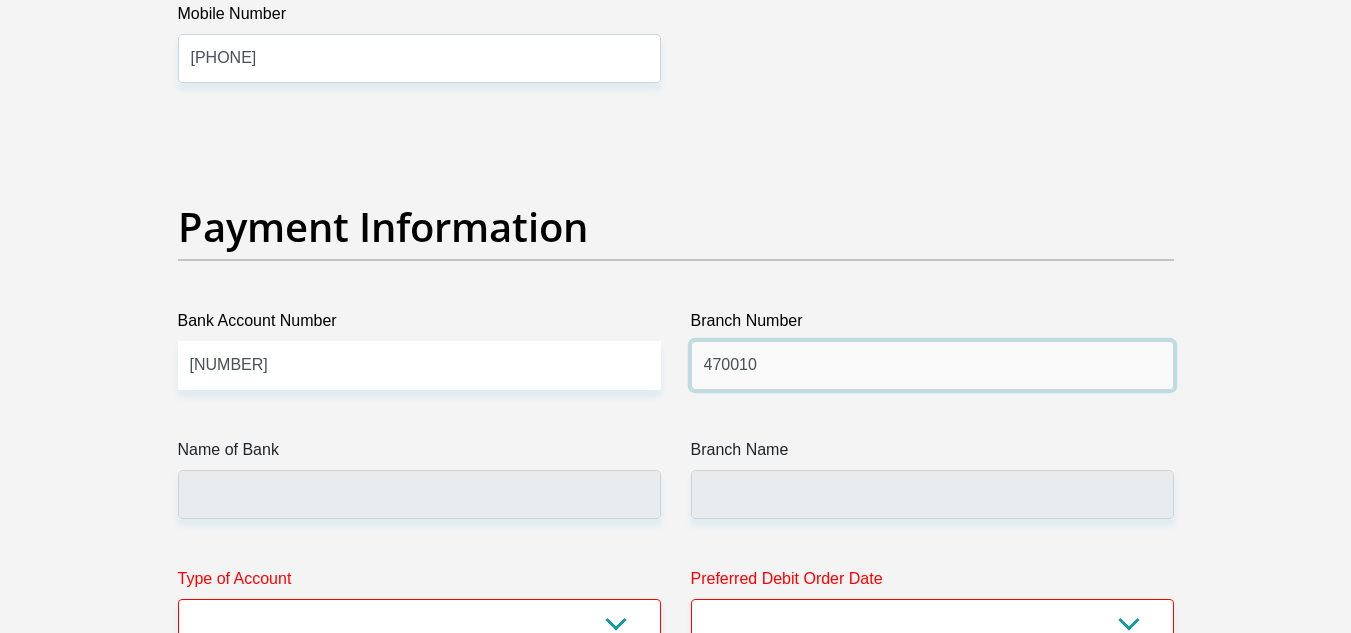 type on "470010" 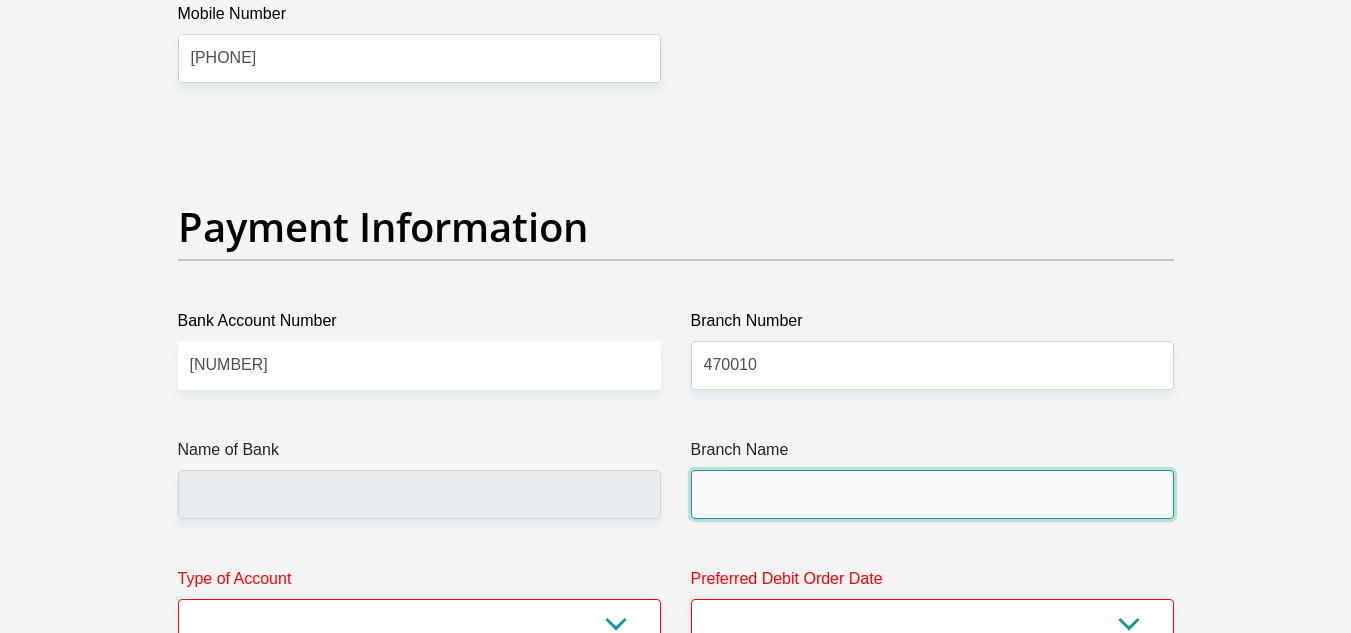 click on "Branch Name" at bounding box center [932, 494] 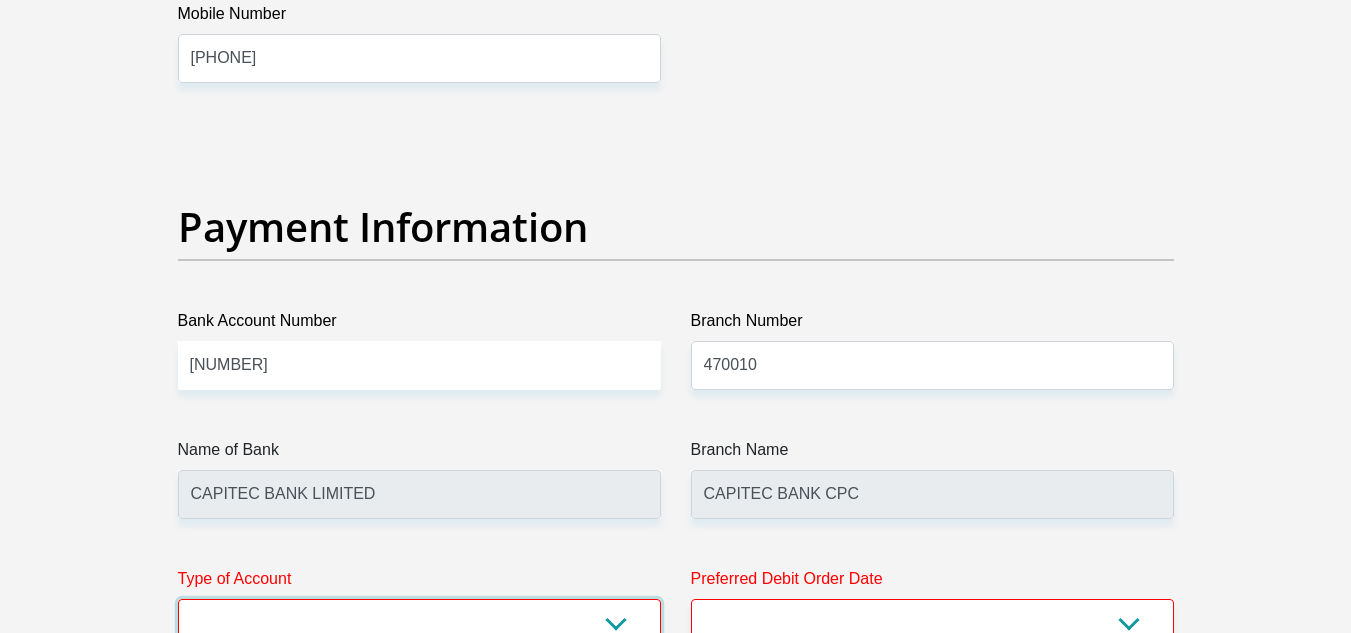 scroll, scrollTop: 4592, scrollLeft: 0, axis: vertical 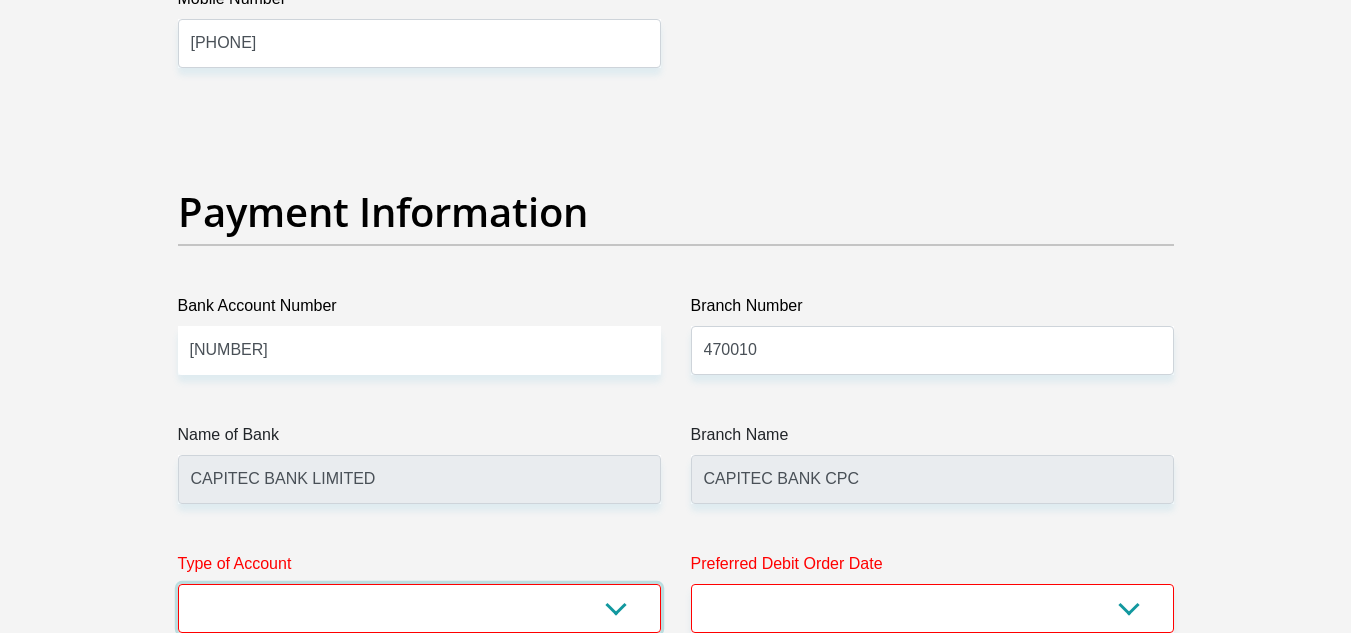 click on "Cheque
Savings" at bounding box center [419, 608] 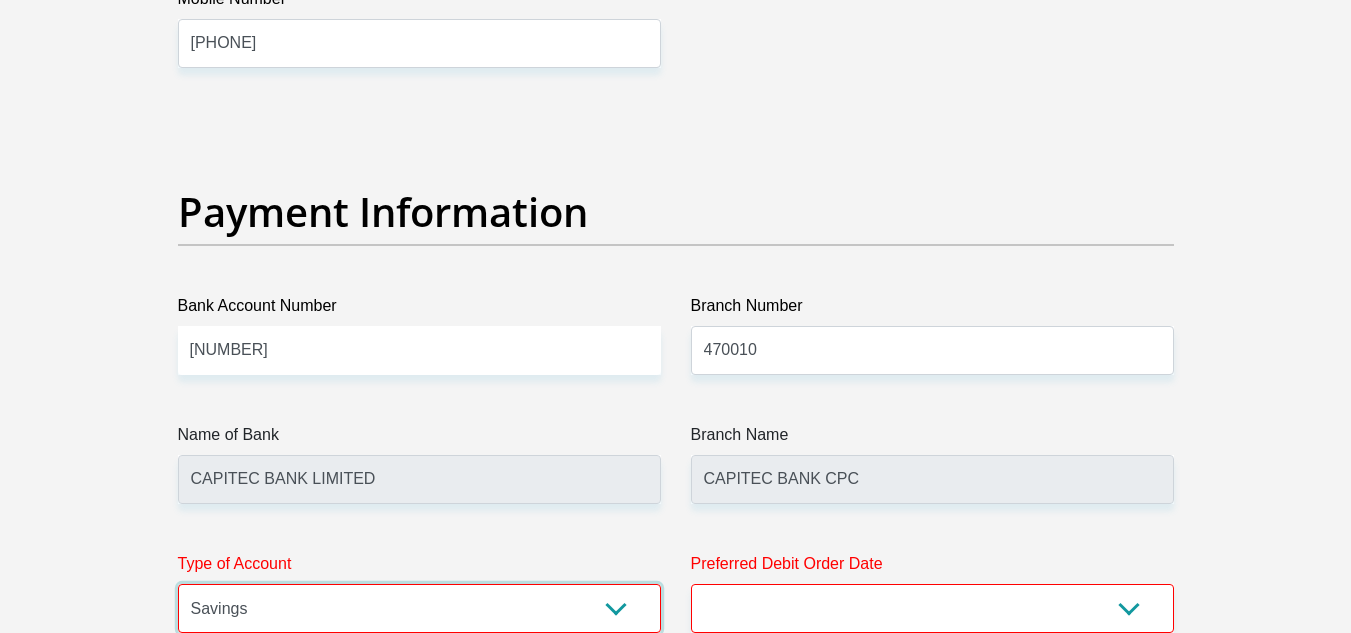 click on "Cheque
Savings" at bounding box center [419, 608] 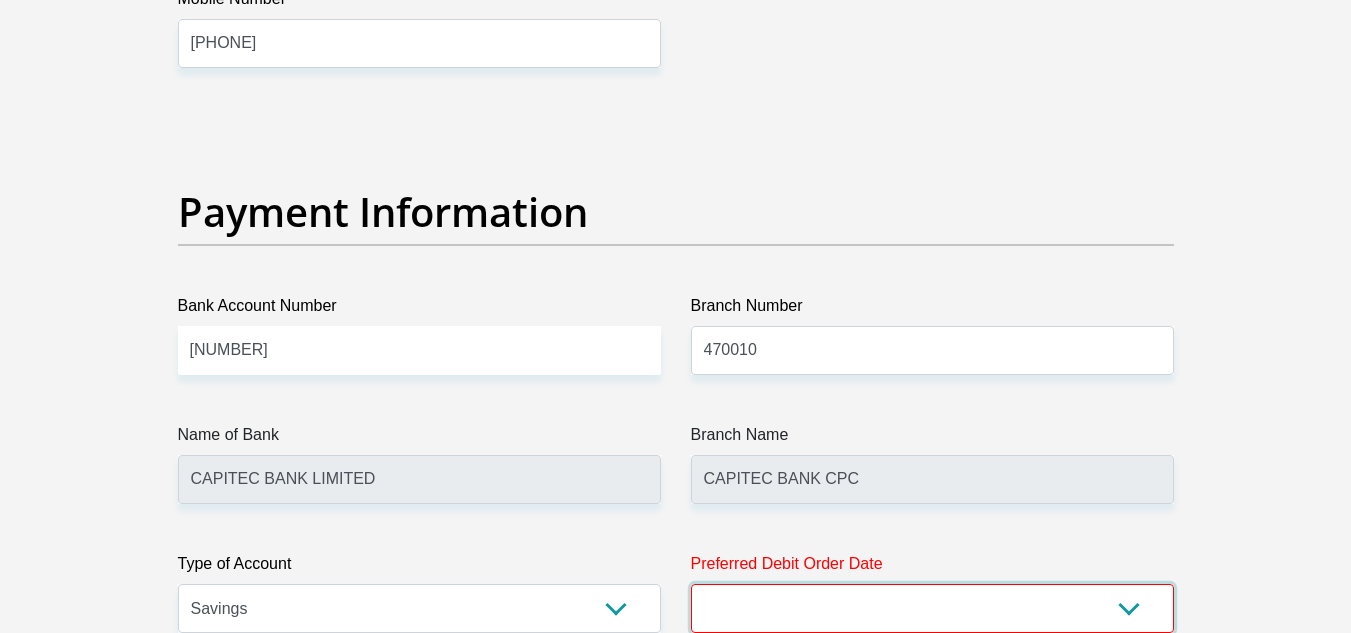 click on "1st
2nd
3rd
4th
5th
7th
18th
19th
20th
21st
22nd
23rd
24th
25th
26th
27th
28th
29th
30th" at bounding box center [932, 608] 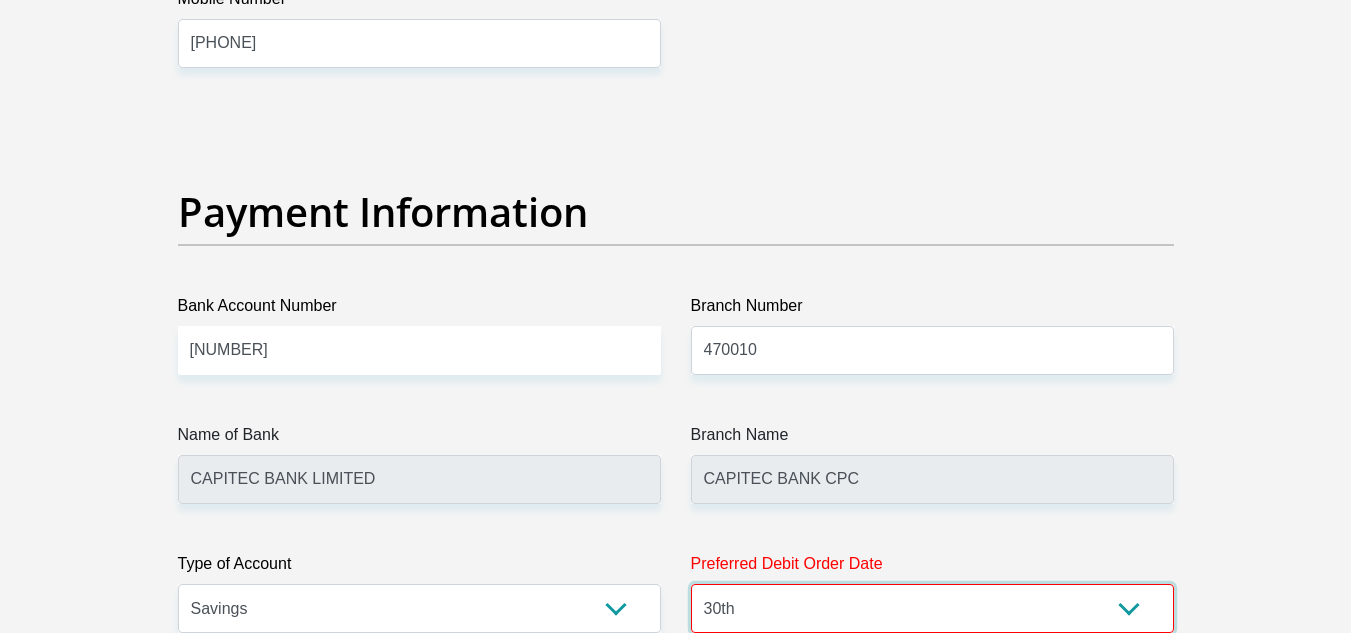 click on "1st
2nd
3rd
4th
5th
7th
18th
19th
20th
21st
22nd
23rd
24th
25th
26th
27th
28th
29th
30th" at bounding box center (932, 608) 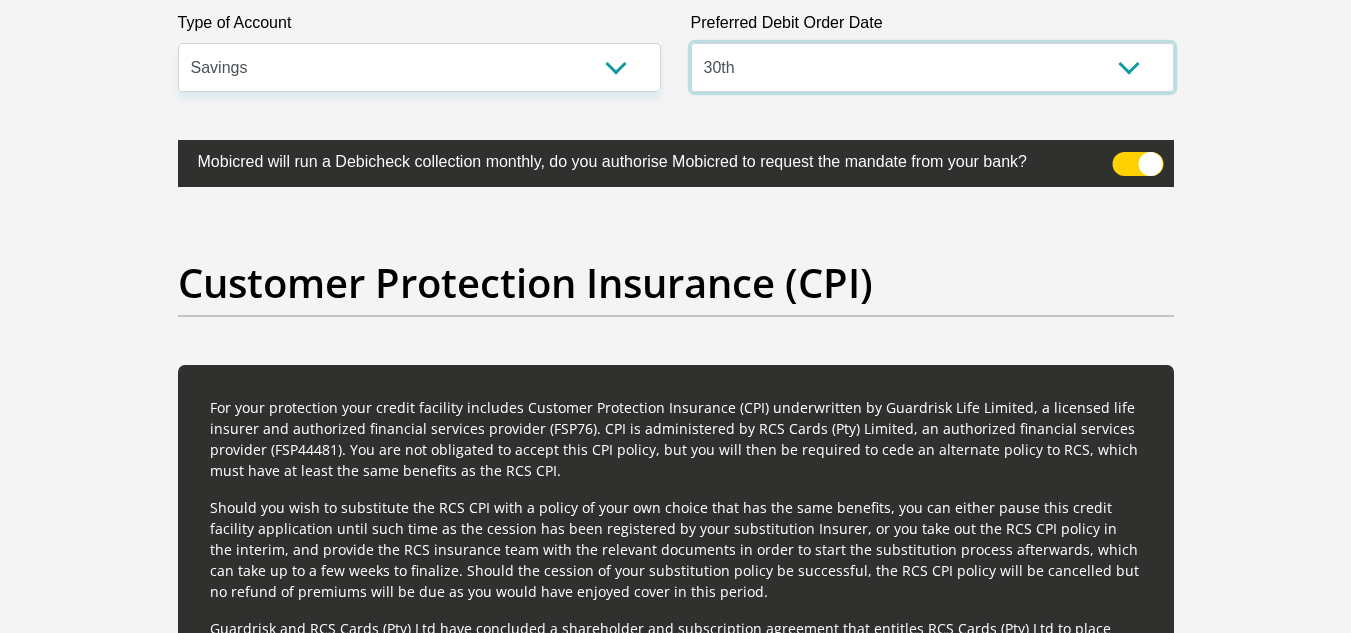 scroll, scrollTop: 5121, scrollLeft: 0, axis: vertical 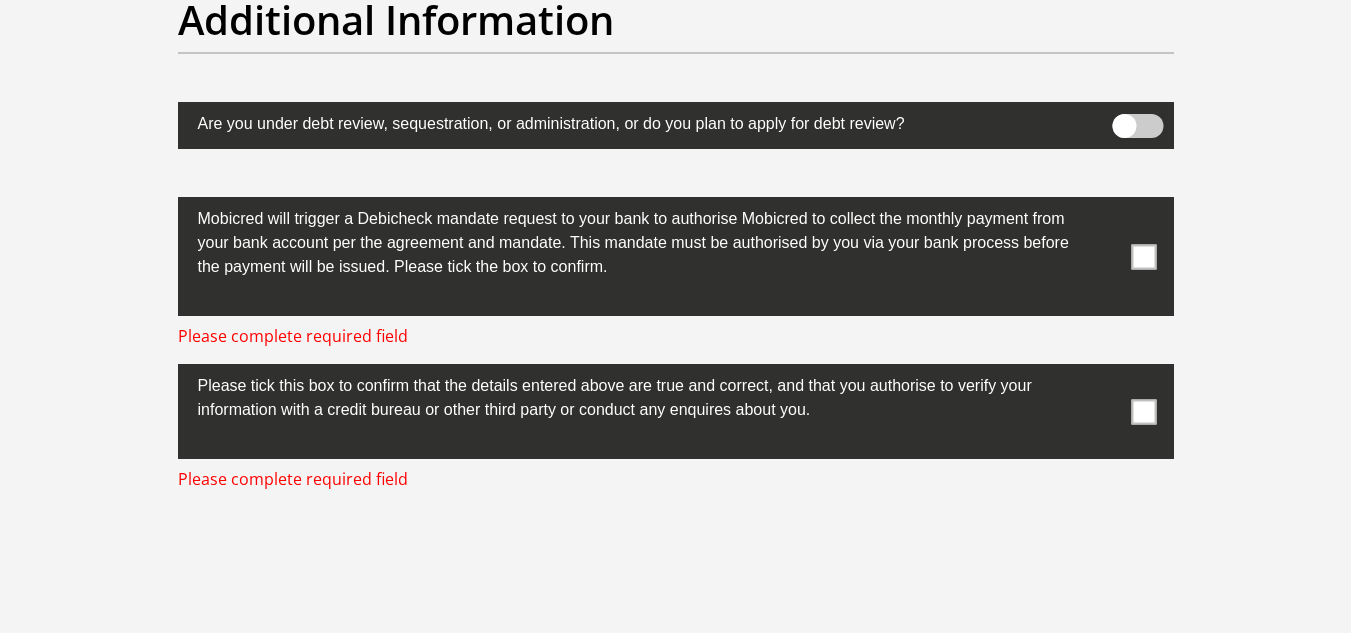 click at bounding box center [676, 256] 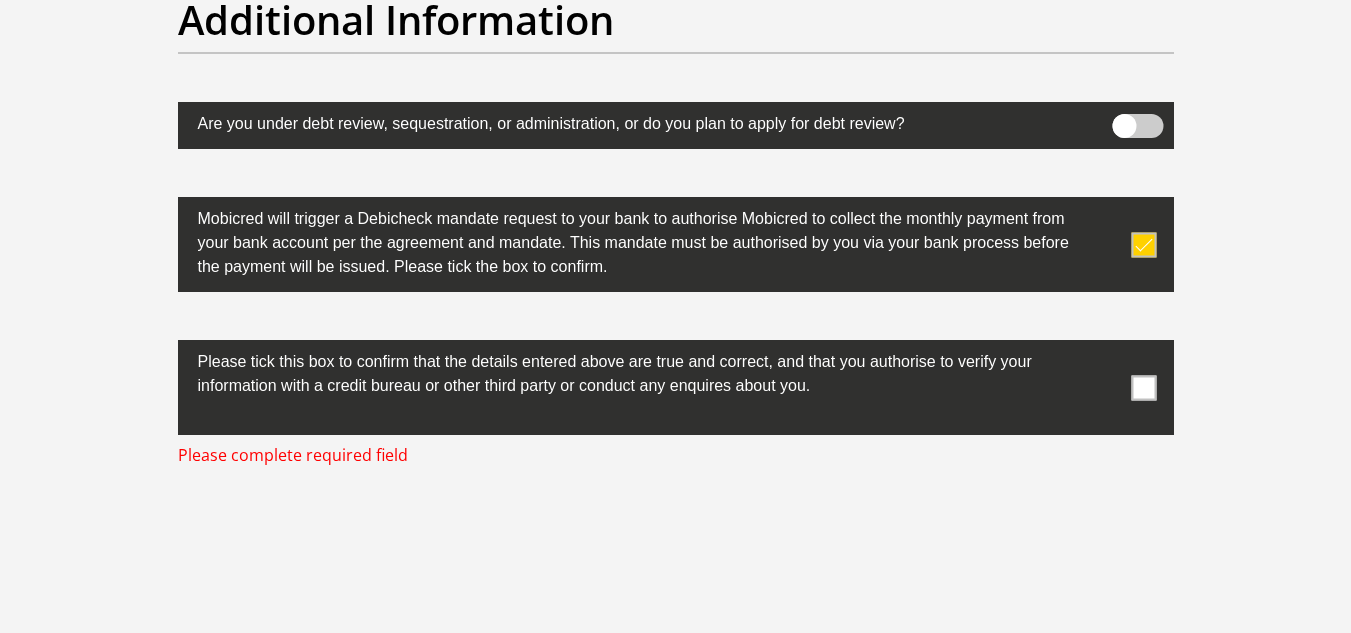 drag, startPoint x: 1171, startPoint y: 351, endPoint x: 1148, endPoint y: 375, distance: 33.24154 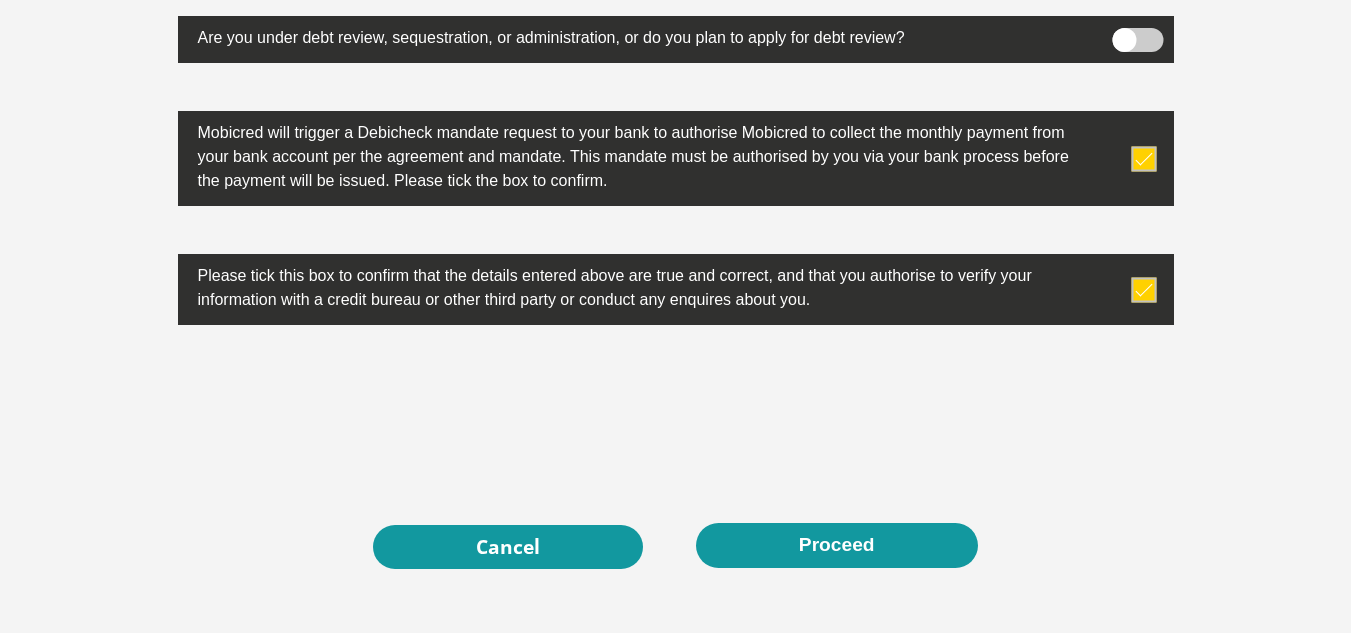 scroll, scrollTop: 6536, scrollLeft: 0, axis: vertical 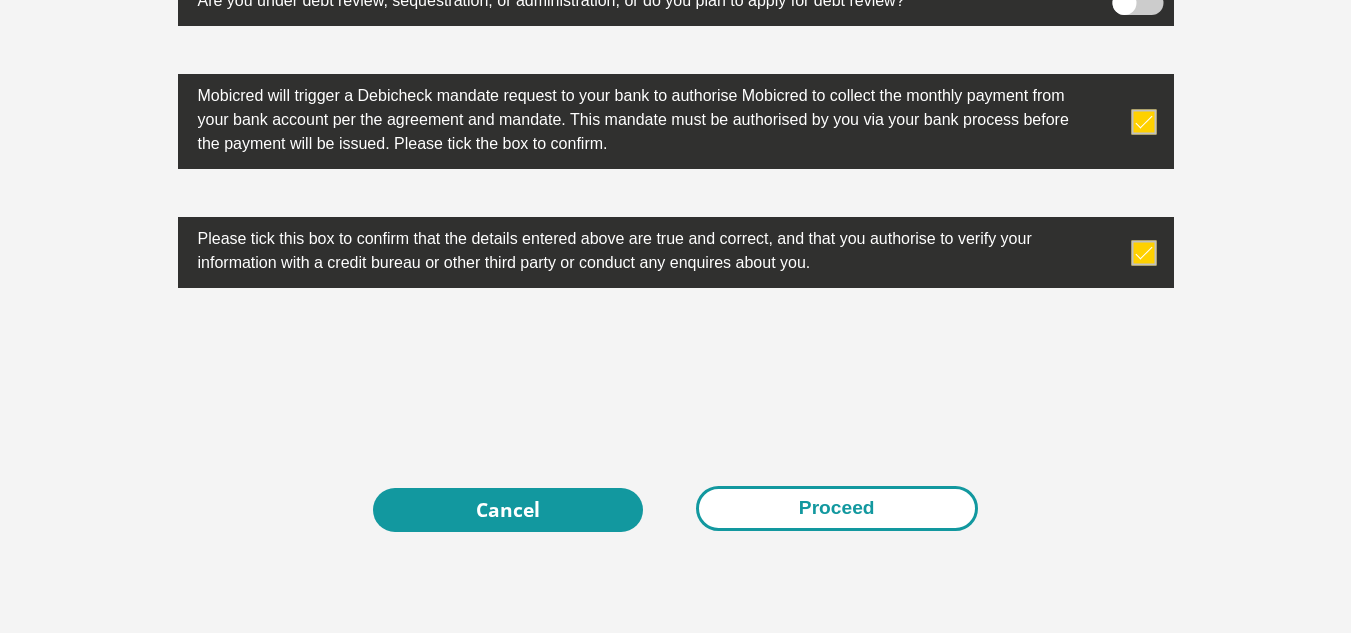 click on "Proceed" at bounding box center (837, 508) 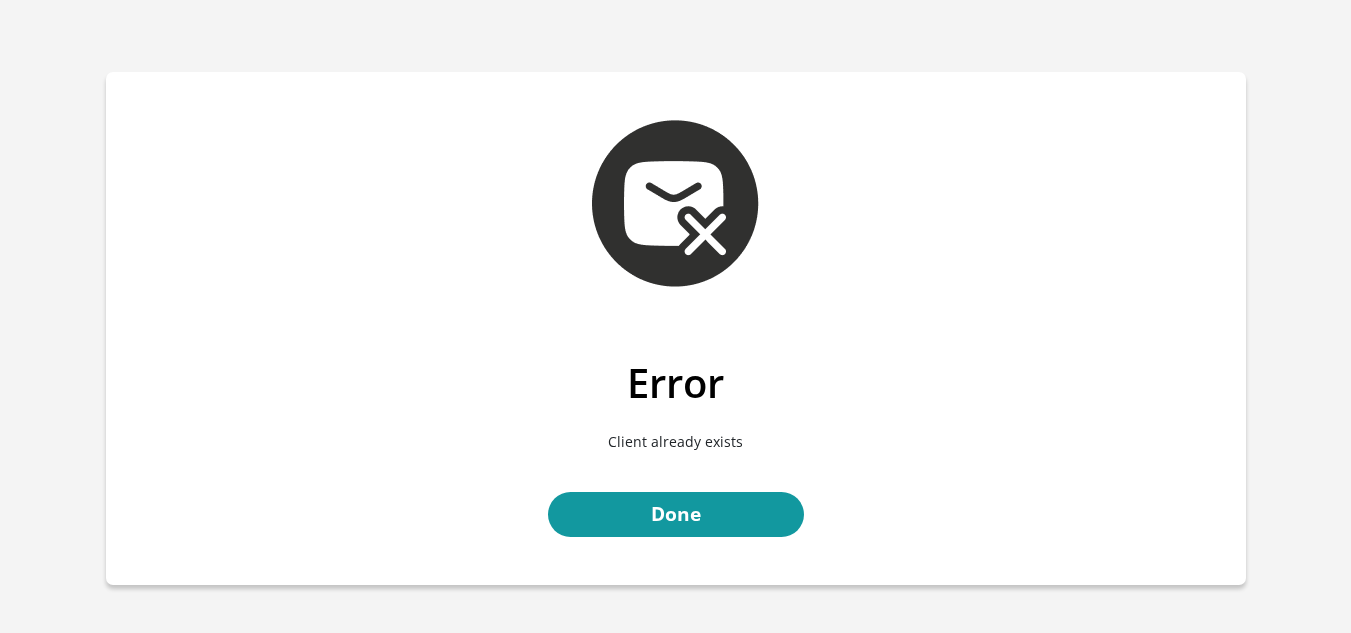 scroll, scrollTop: 0, scrollLeft: 0, axis: both 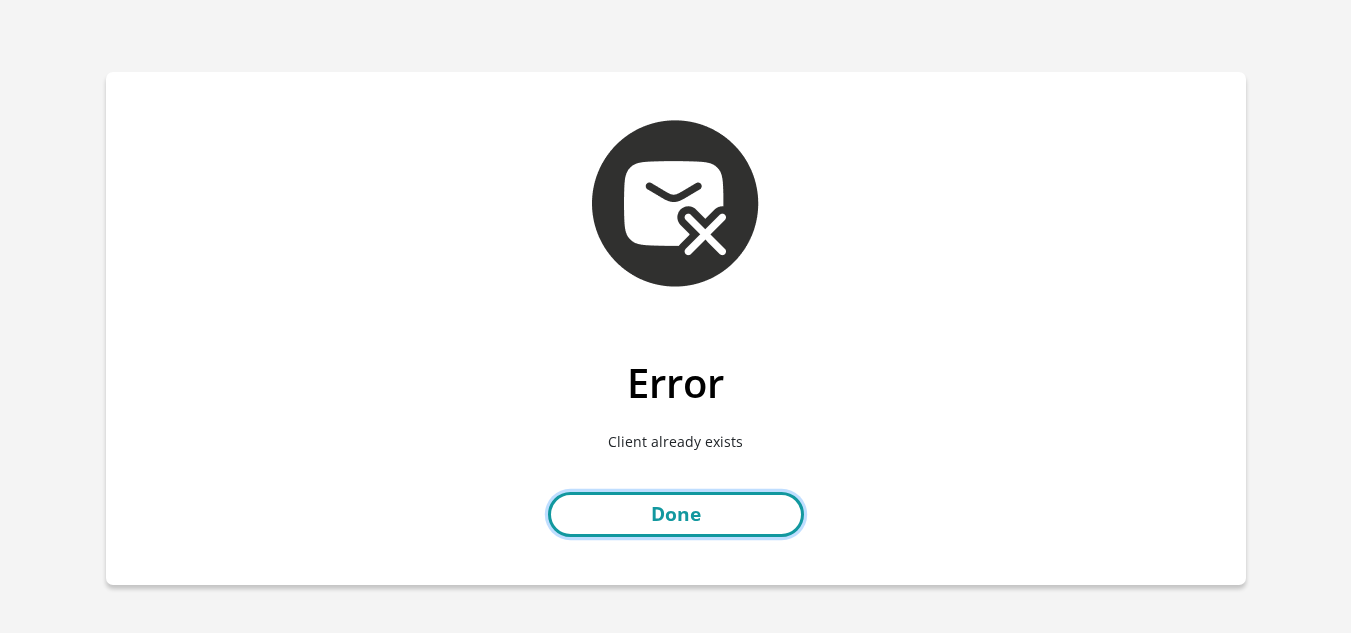 click on "Done" at bounding box center (676, 514) 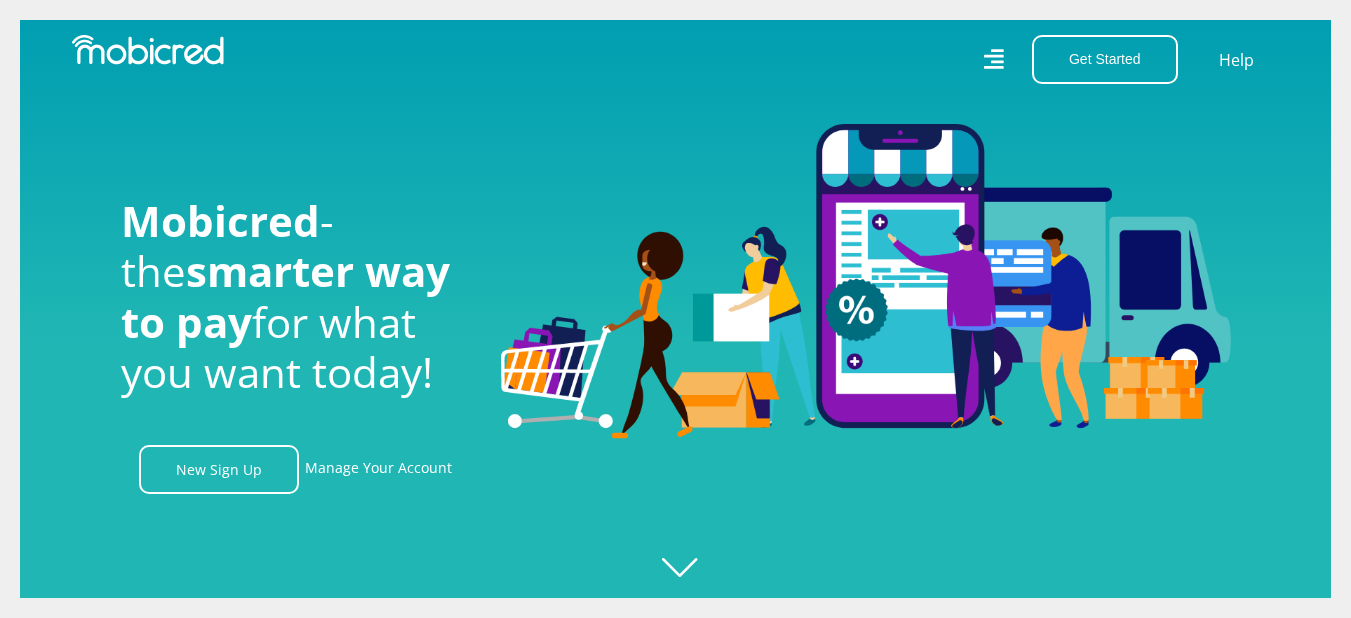 scroll, scrollTop: 0, scrollLeft: 0, axis: both 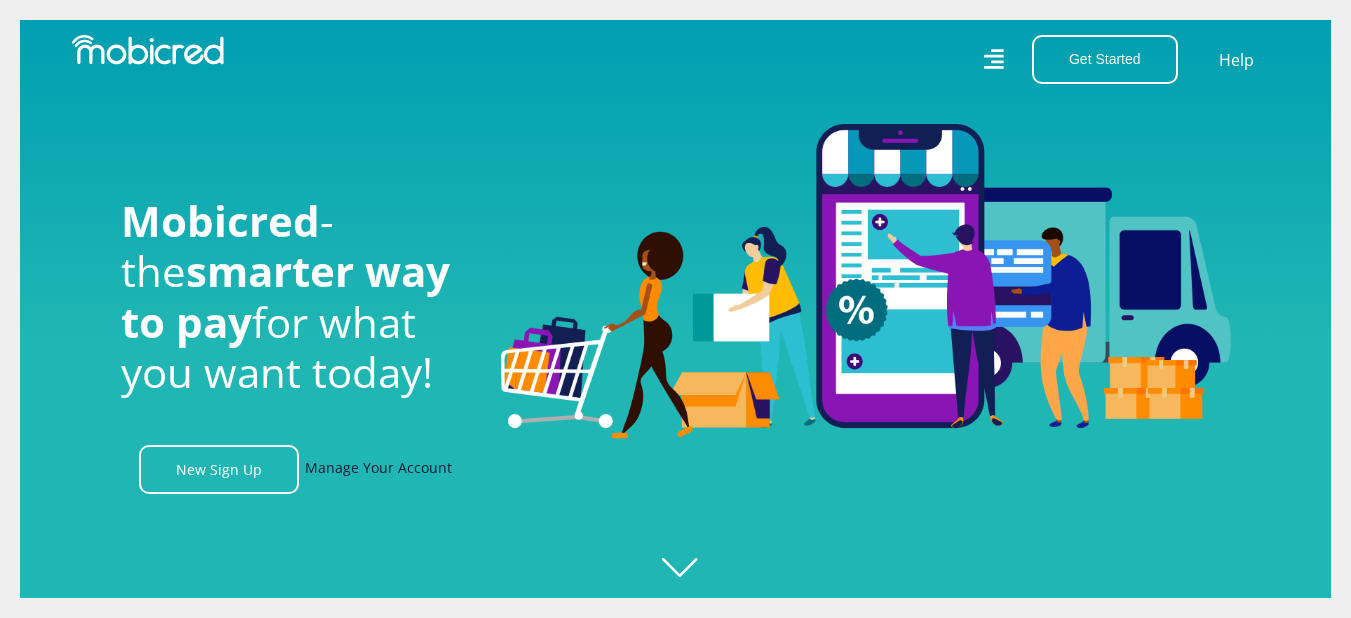 click on "Manage Your Account" at bounding box center (378, 469) 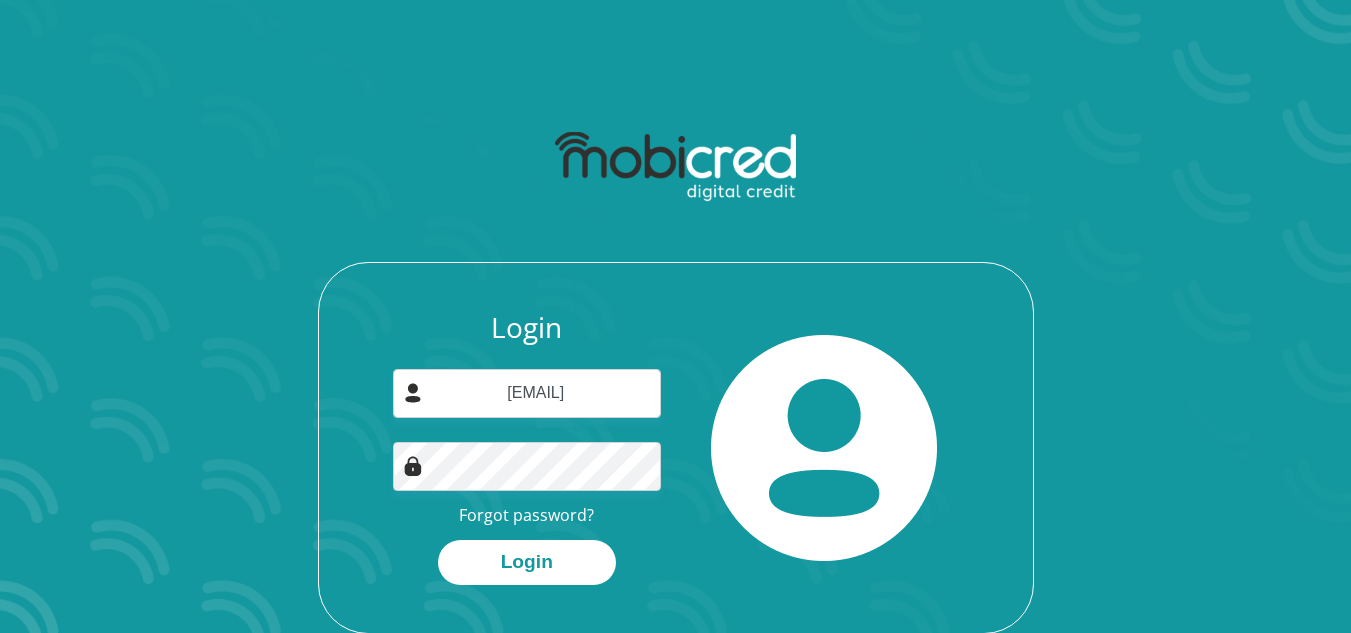 scroll, scrollTop: 0, scrollLeft: 0, axis: both 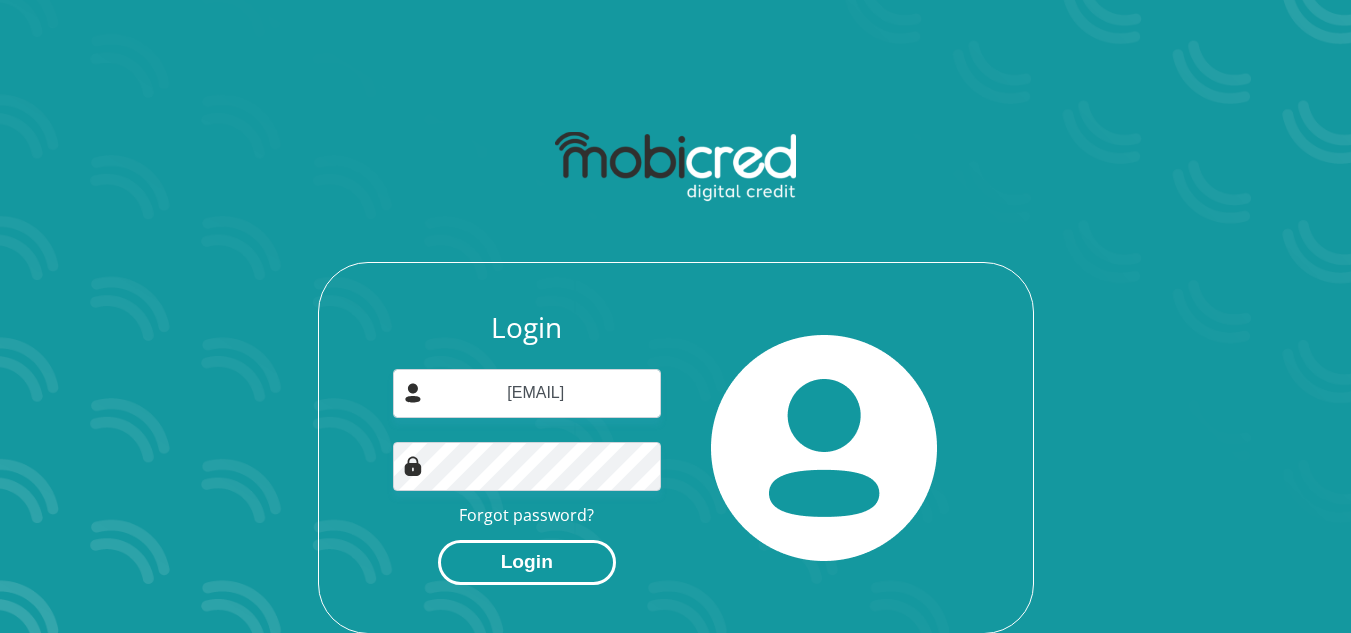 click on "Login" at bounding box center (527, 562) 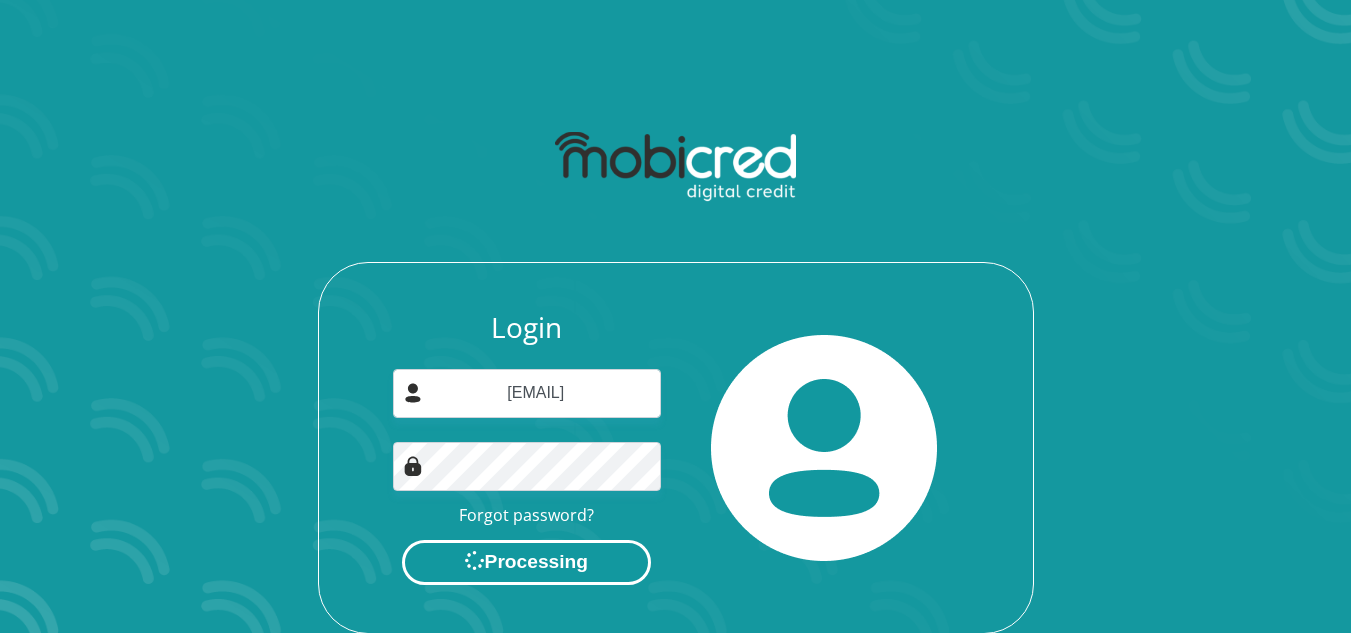 scroll, scrollTop: 0, scrollLeft: 0, axis: both 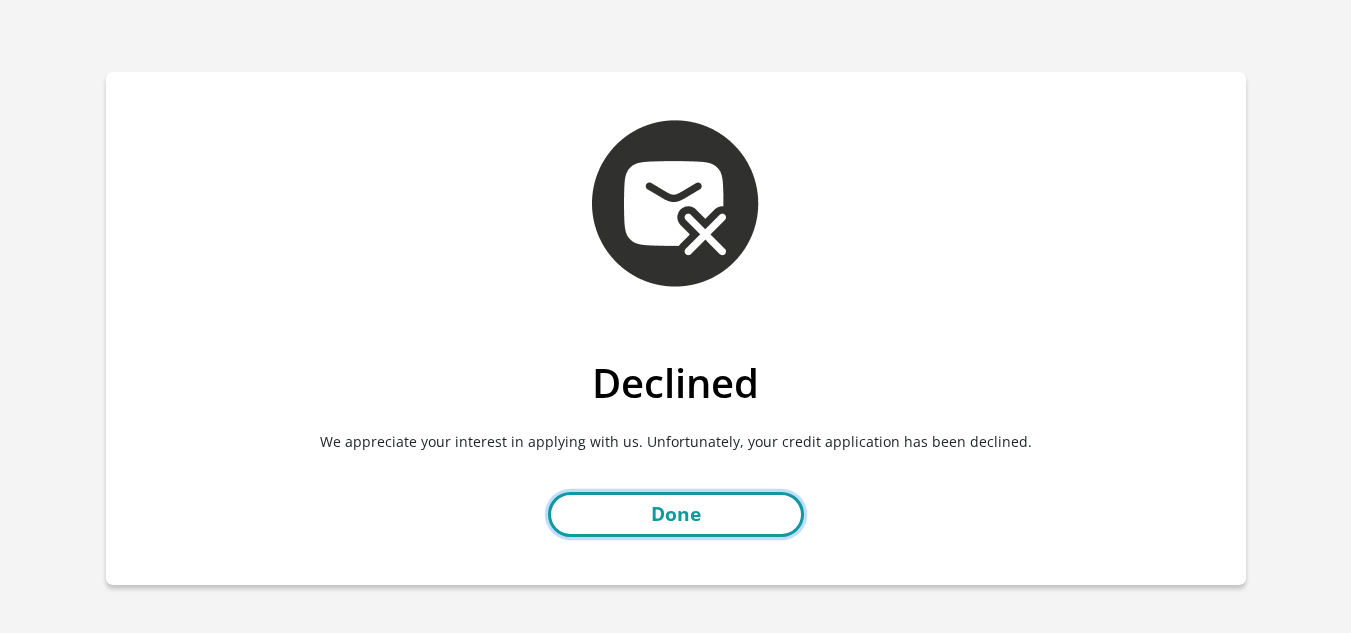click on "Done" at bounding box center (676, 514) 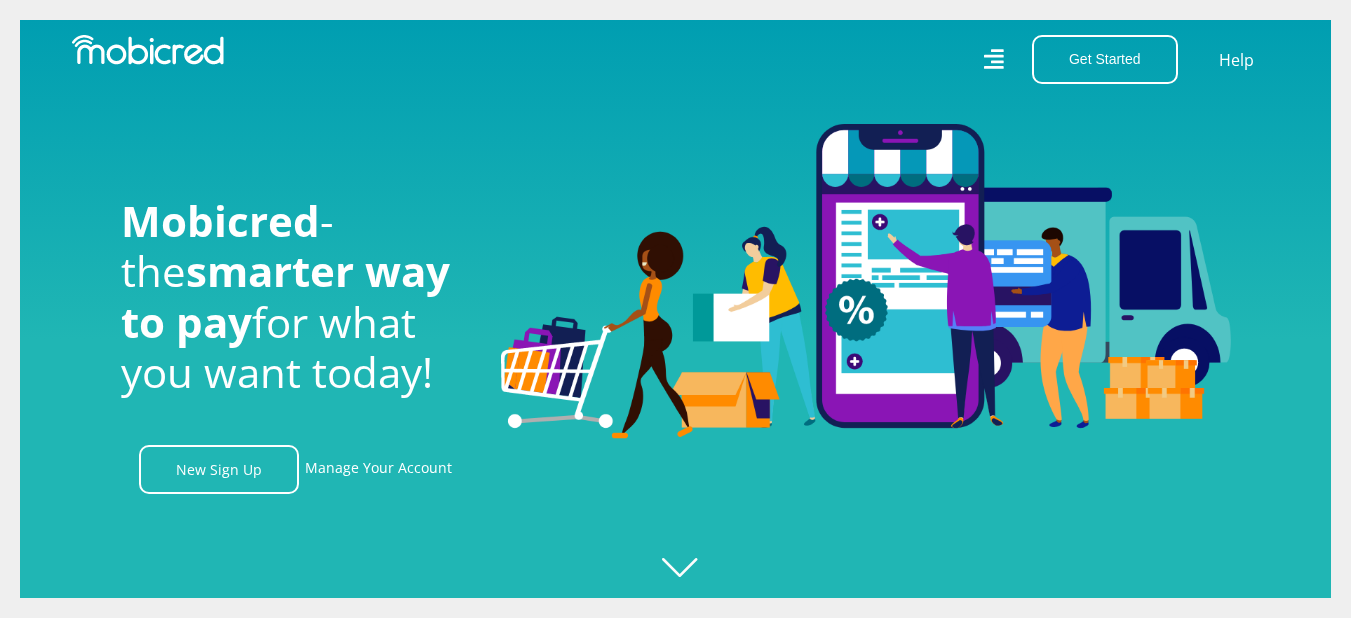 scroll, scrollTop: 0, scrollLeft: 0, axis: both 